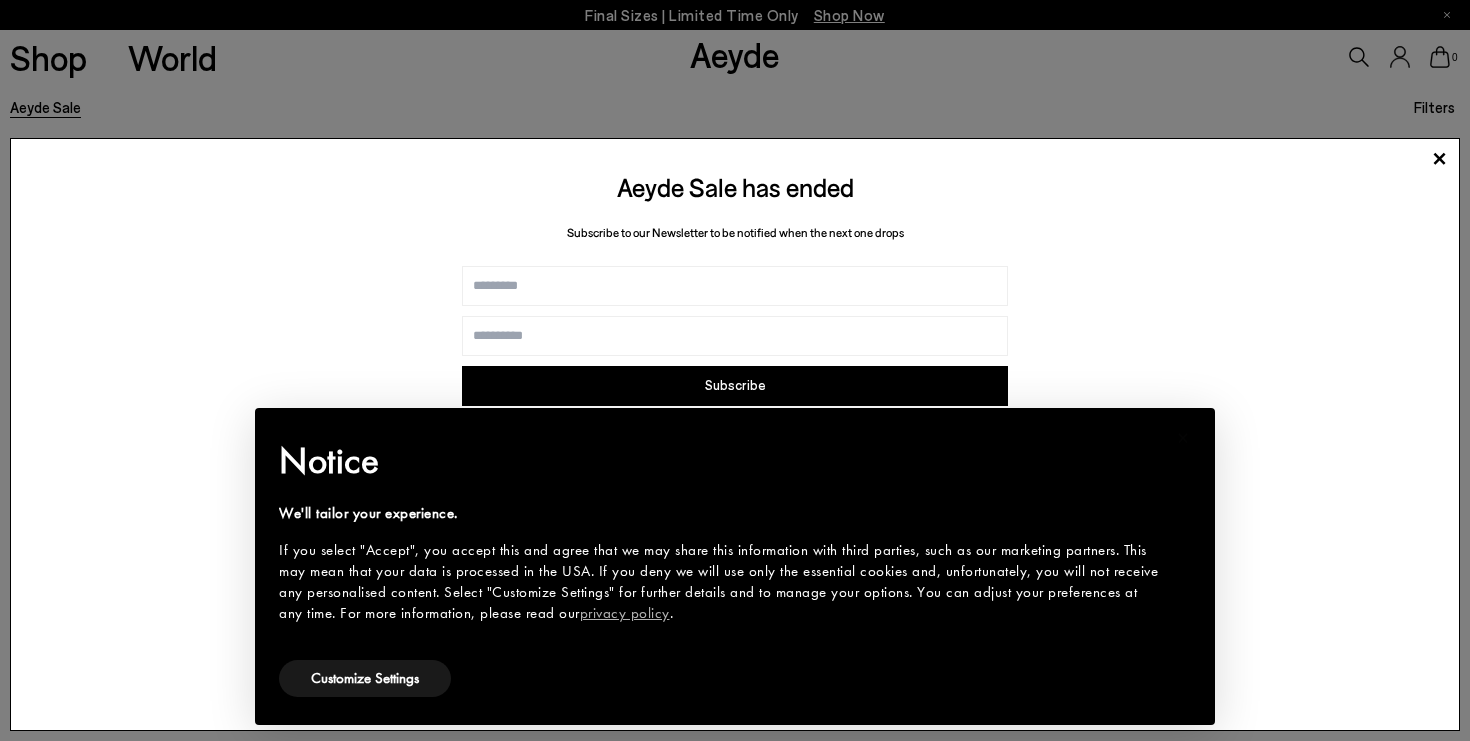 scroll, scrollTop: 0, scrollLeft: 0, axis: both 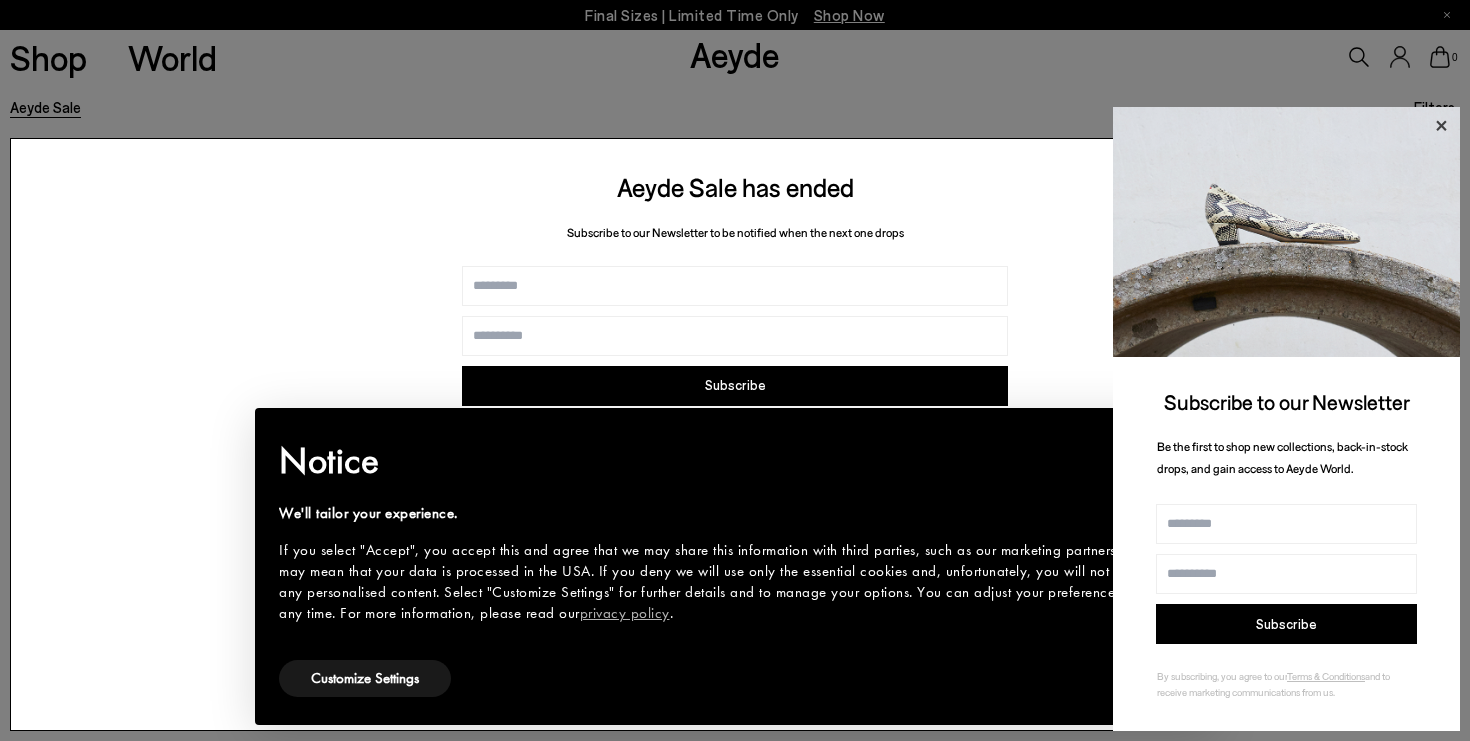 click 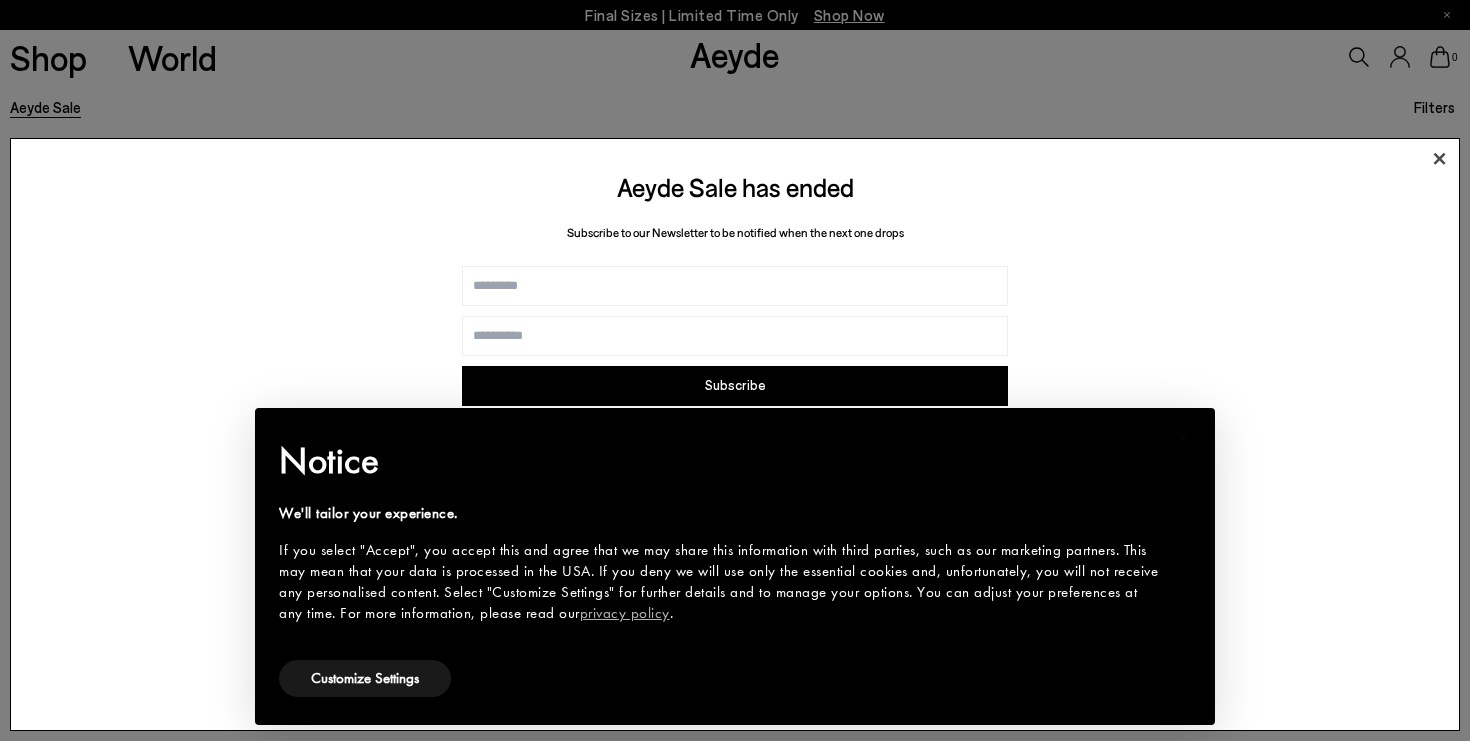 click 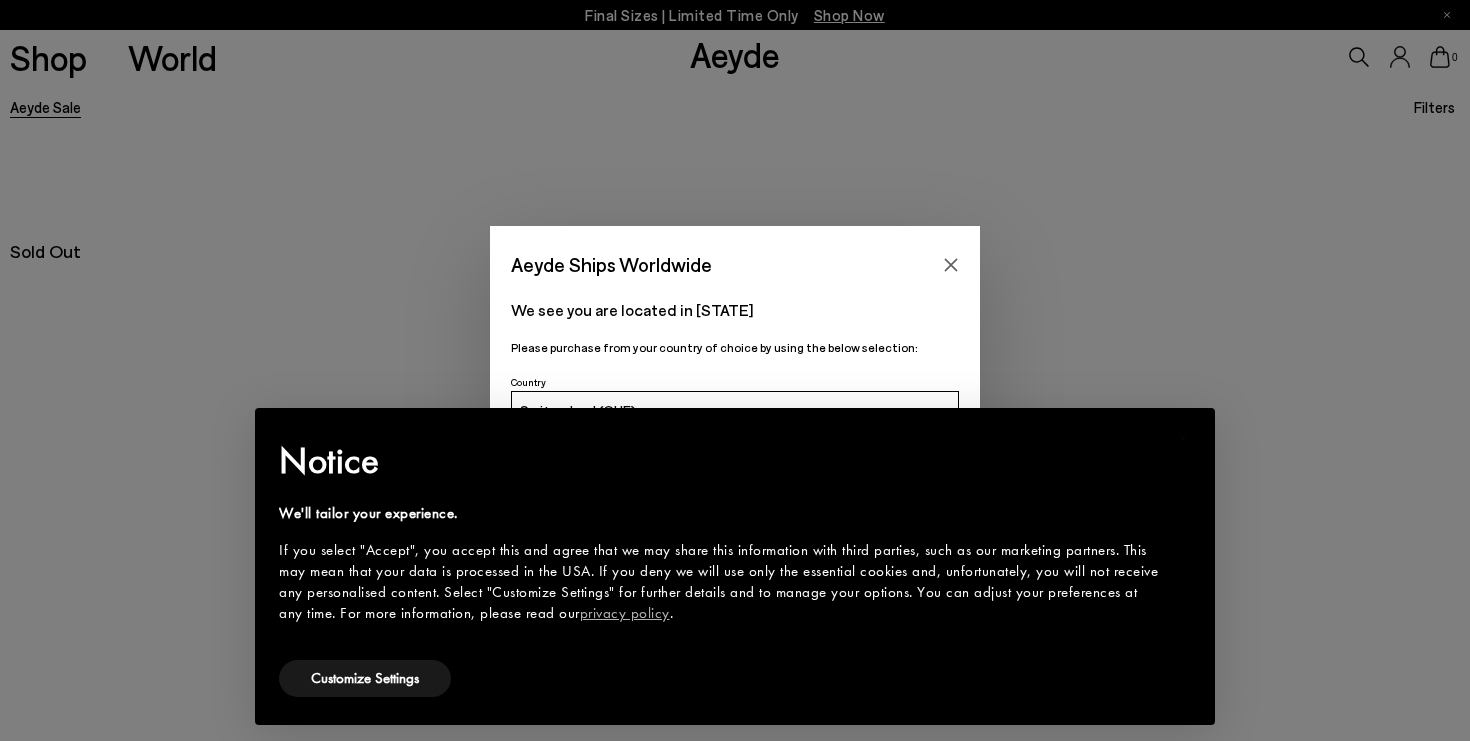 drag, startPoint x: 950, startPoint y: 260, endPoint x: 732, endPoint y: 424, distance: 272.8003 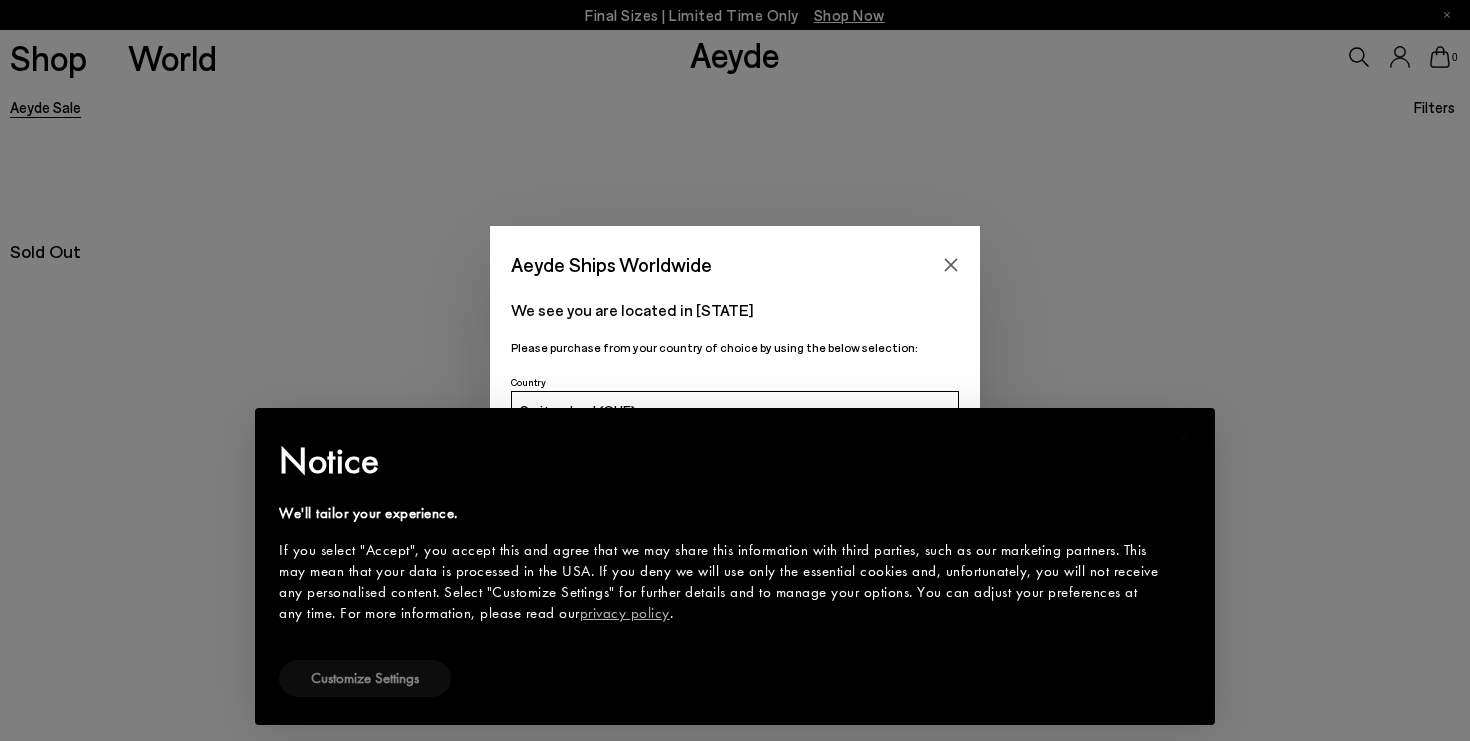 click on "Customize Settings" at bounding box center [365, 678] 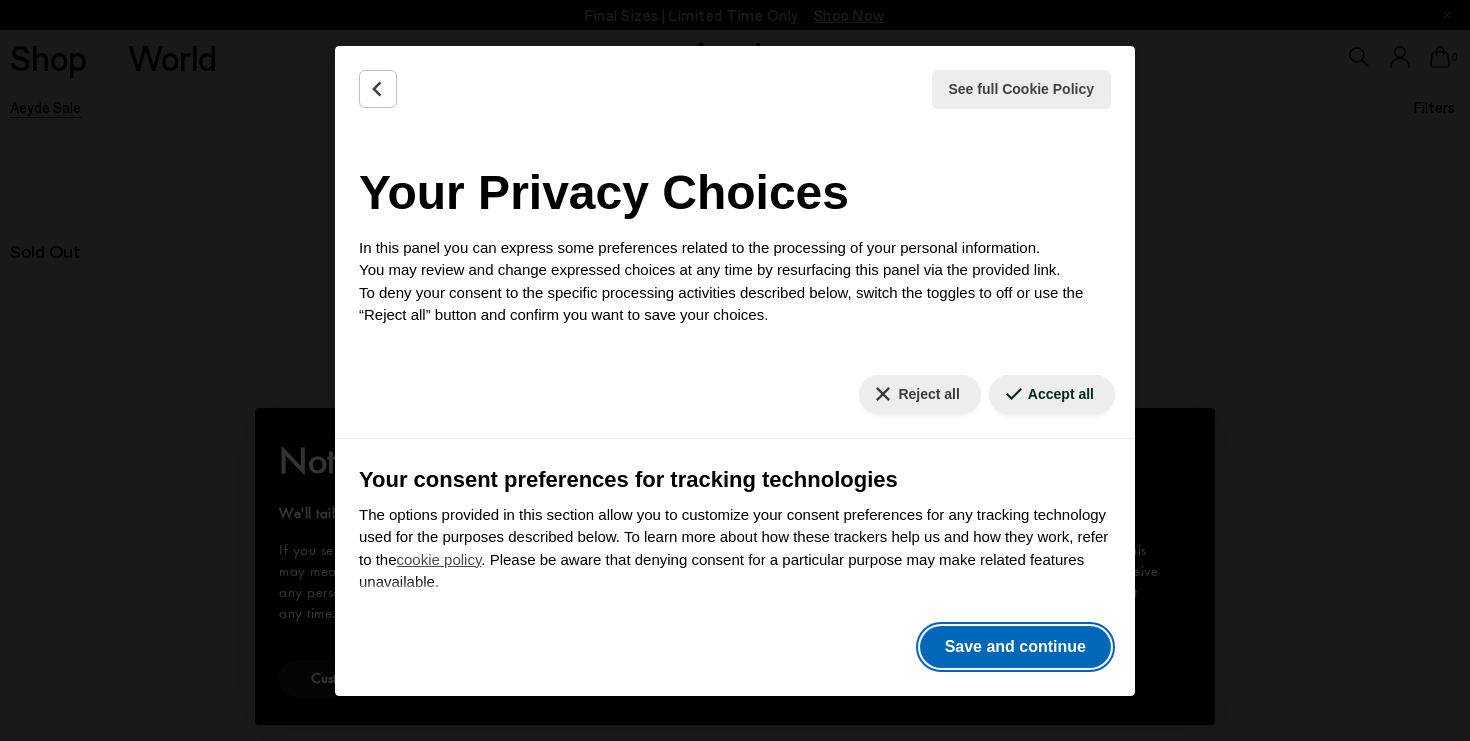 click on "Save and continue" at bounding box center [1015, 647] 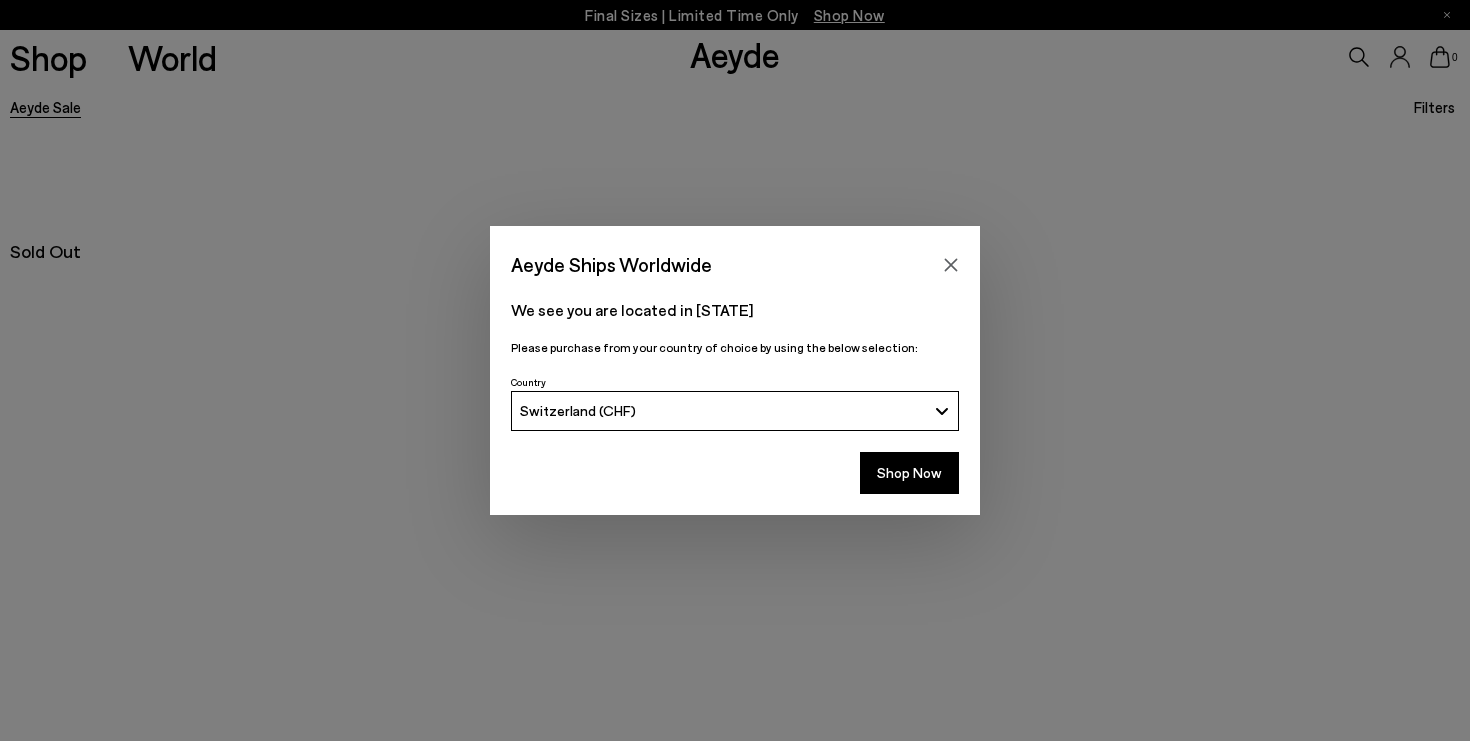click on "Switzerland (CHF)" at bounding box center (735, 411) 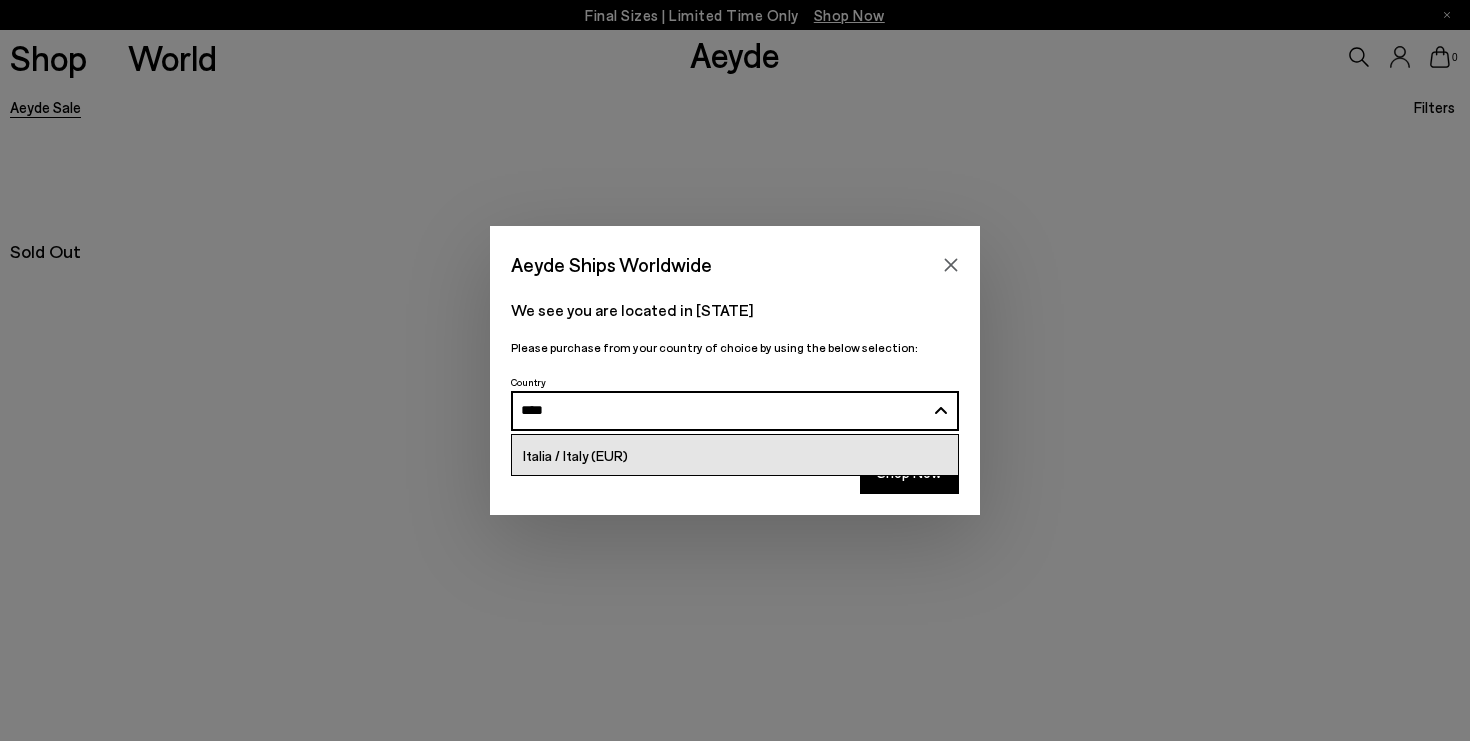 type on "****" 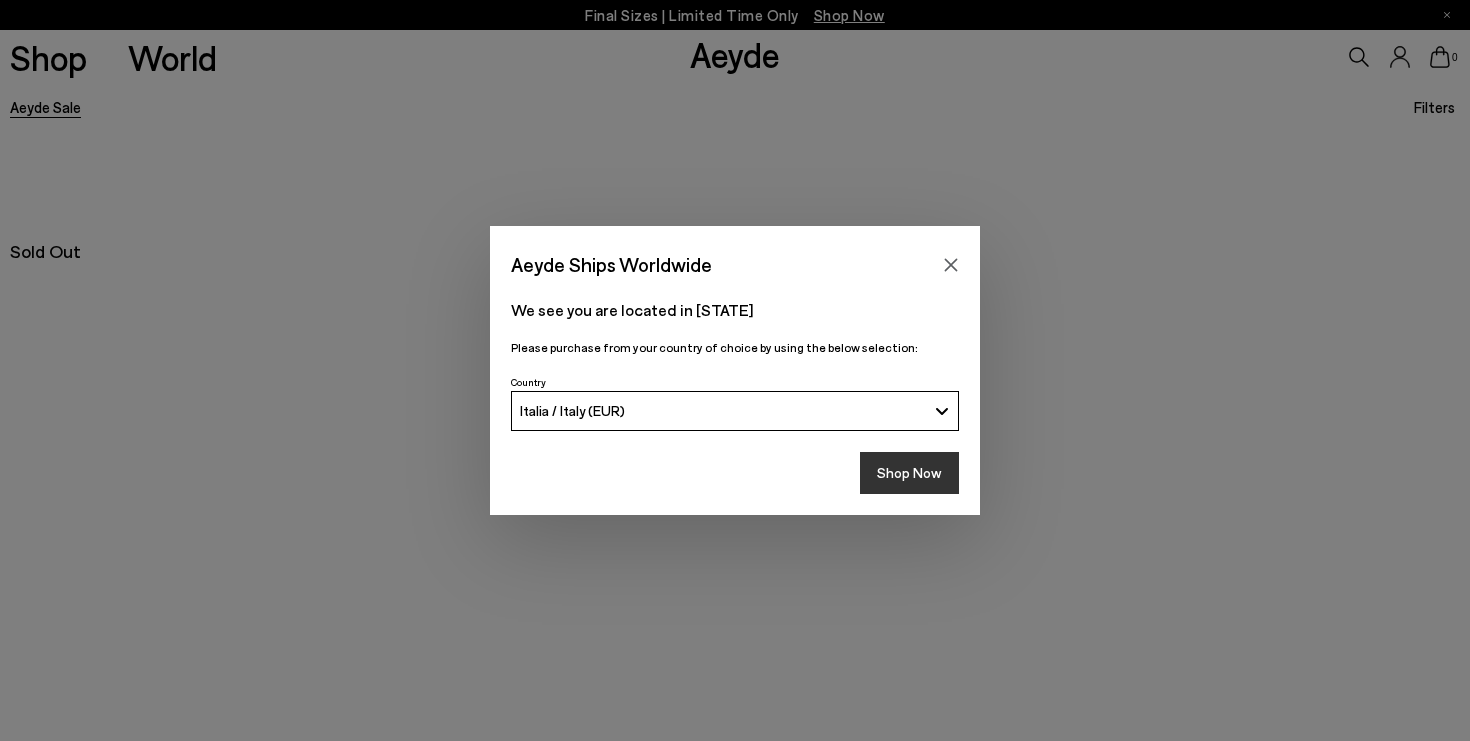 click on "Shop Now" at bounding box center [909, 473] 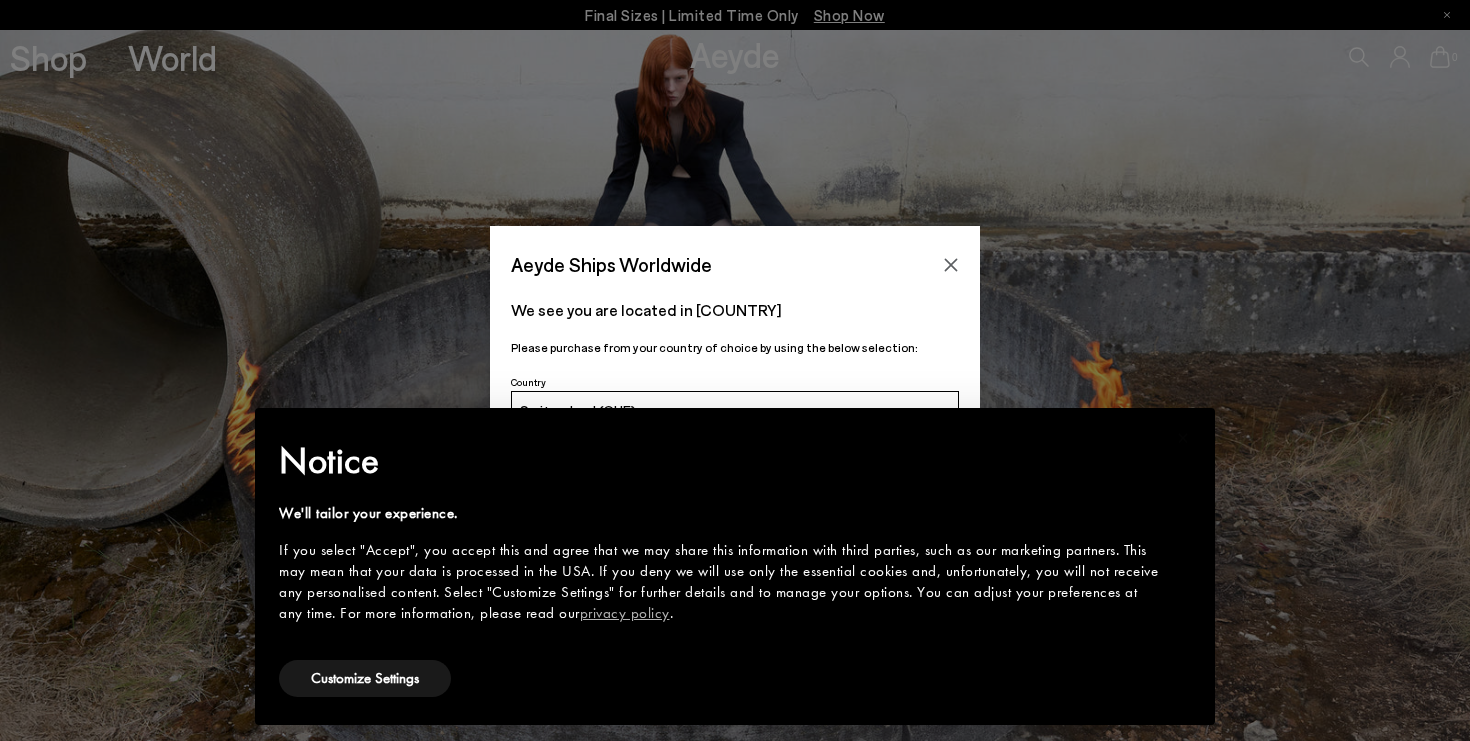 scroll, scrollTop: 0, scrollLeft: 0, axis: both 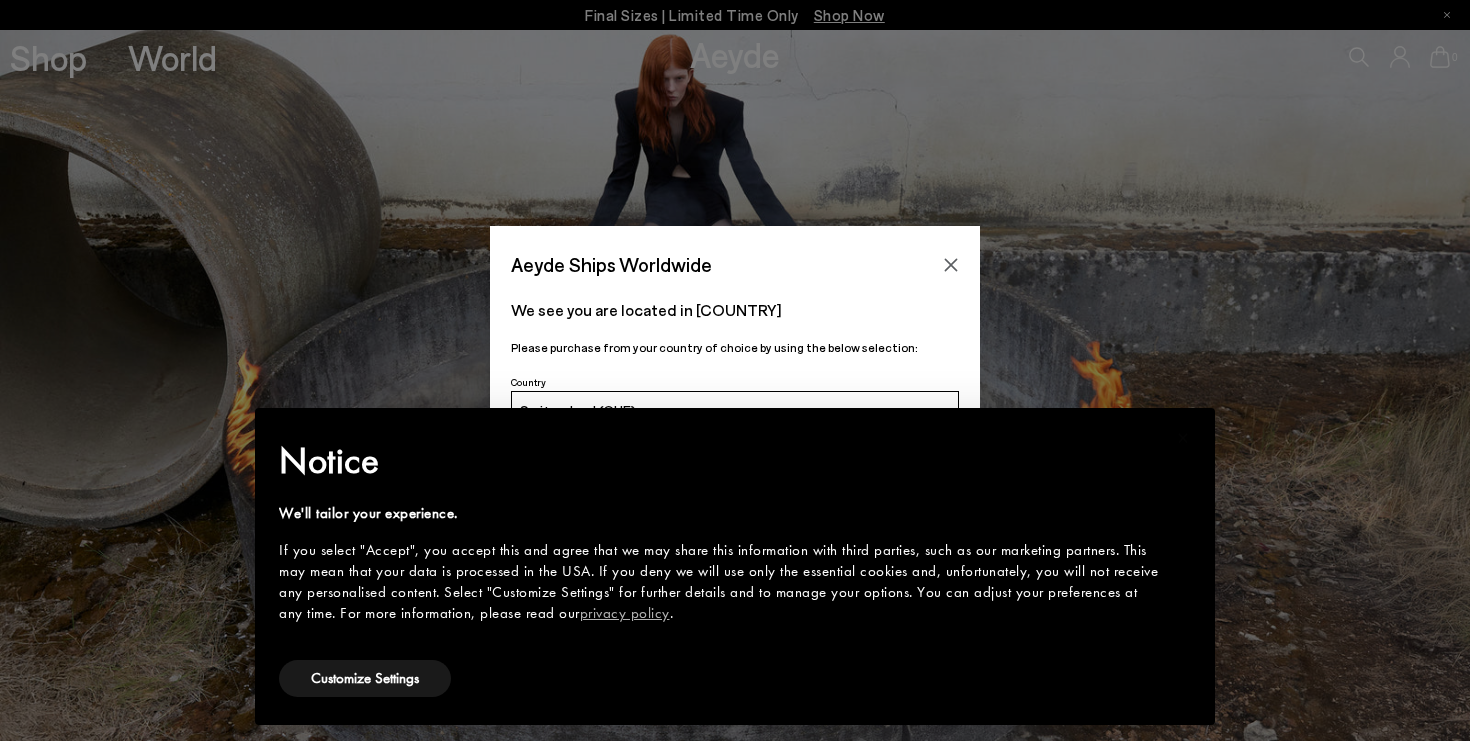 click on "Aeyde Ships Worldwide
We see you are located in Switzerland
Please purchase from your country of choice by using the below selection:" at bounding box center (735, 370) 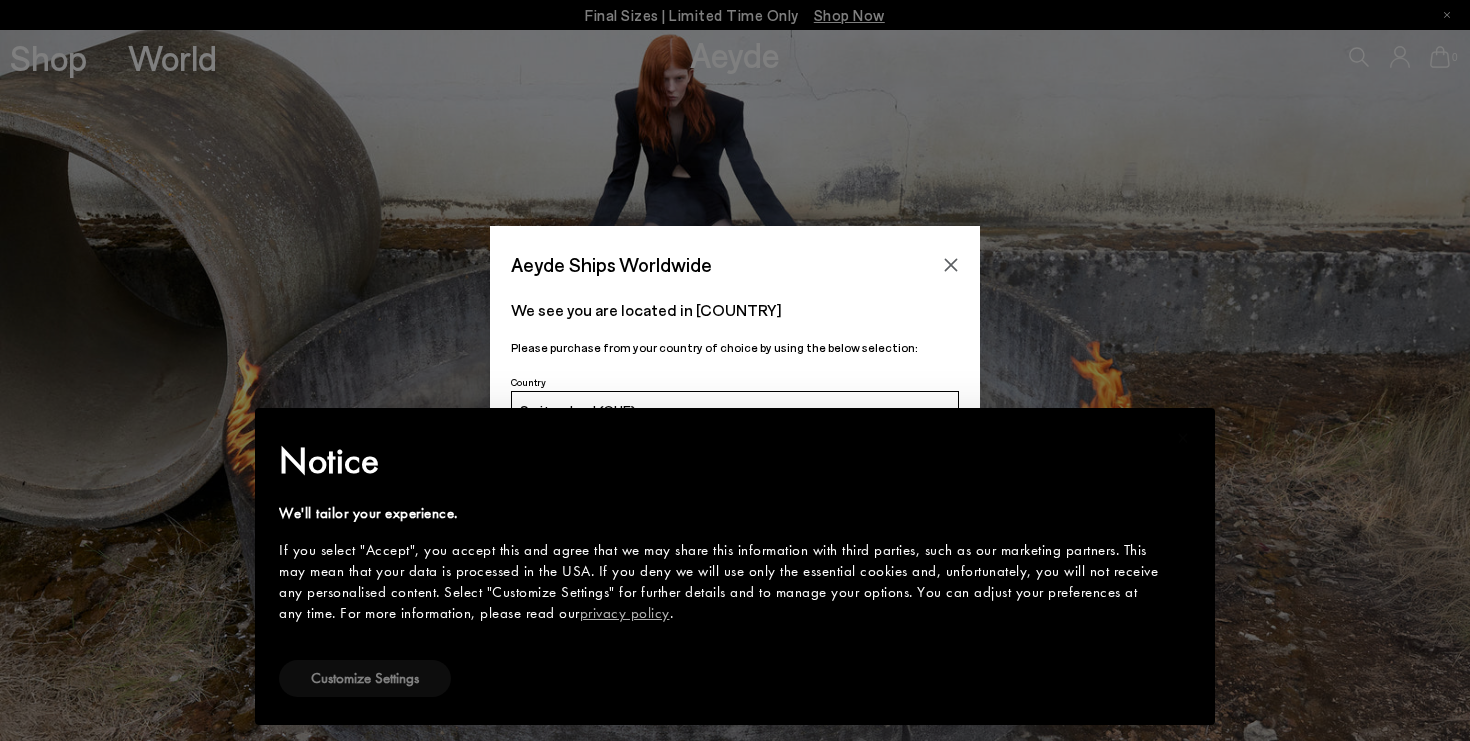 click on "Customize Settings" at bounding box center (365, 678) 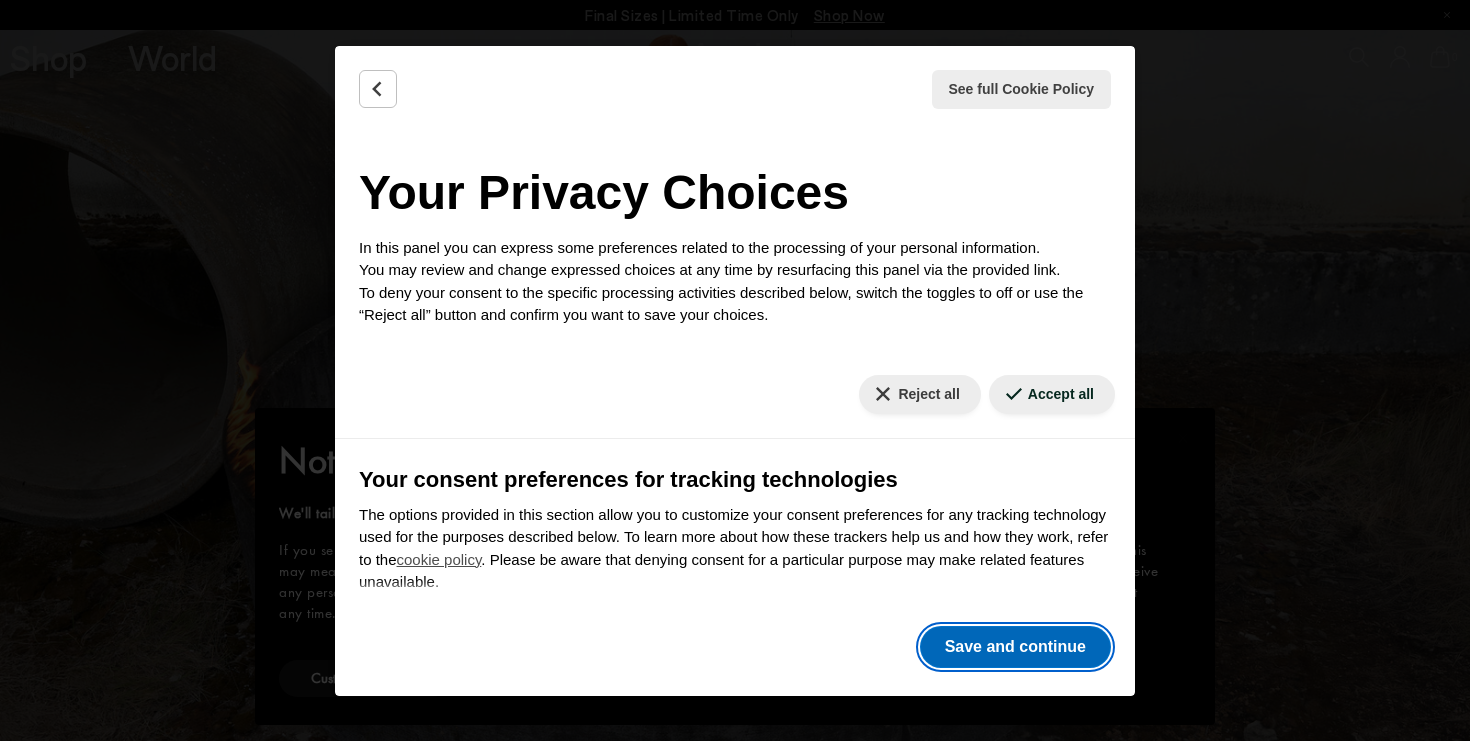 click on "Save and continue" at bounding box center [1015, 647] 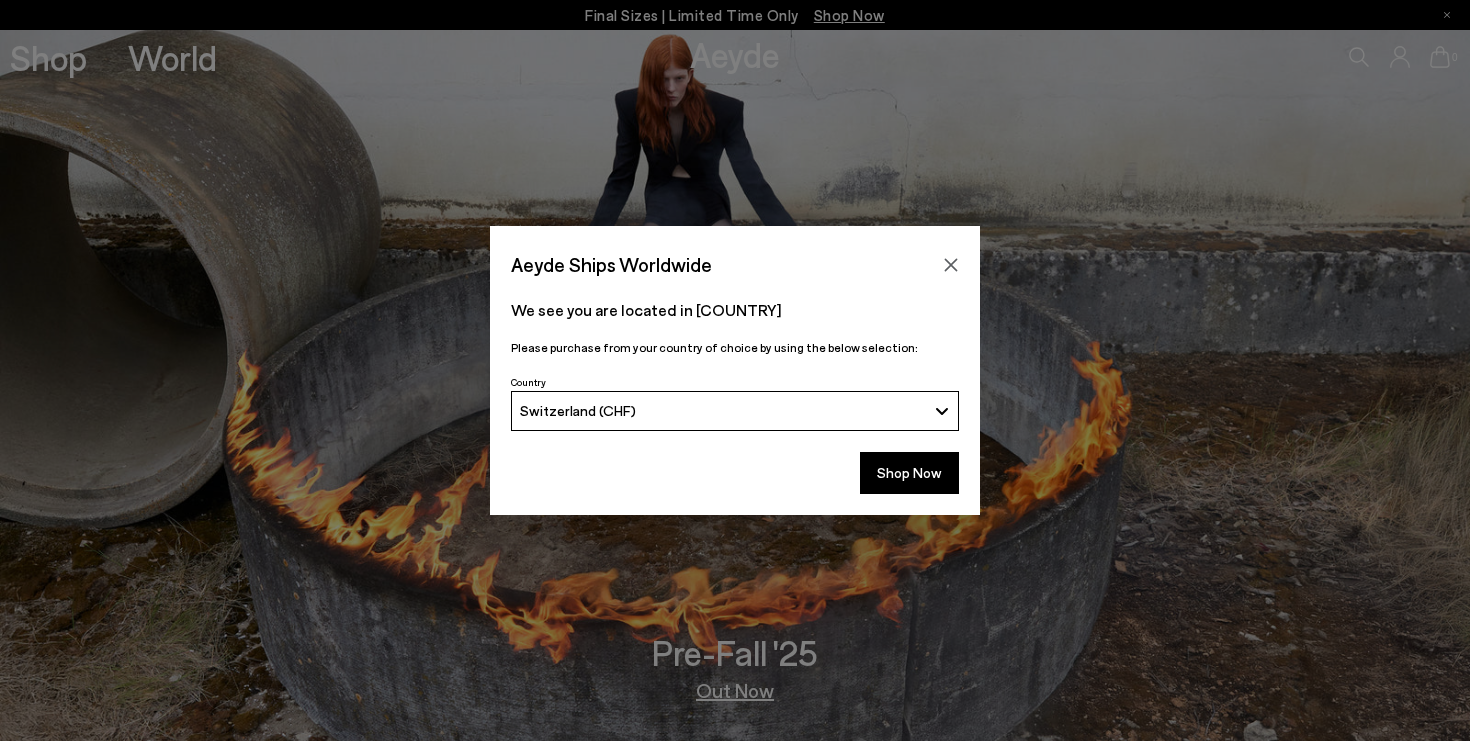 click on "Switzerland (CHF)" at bounding box center (723, 410) 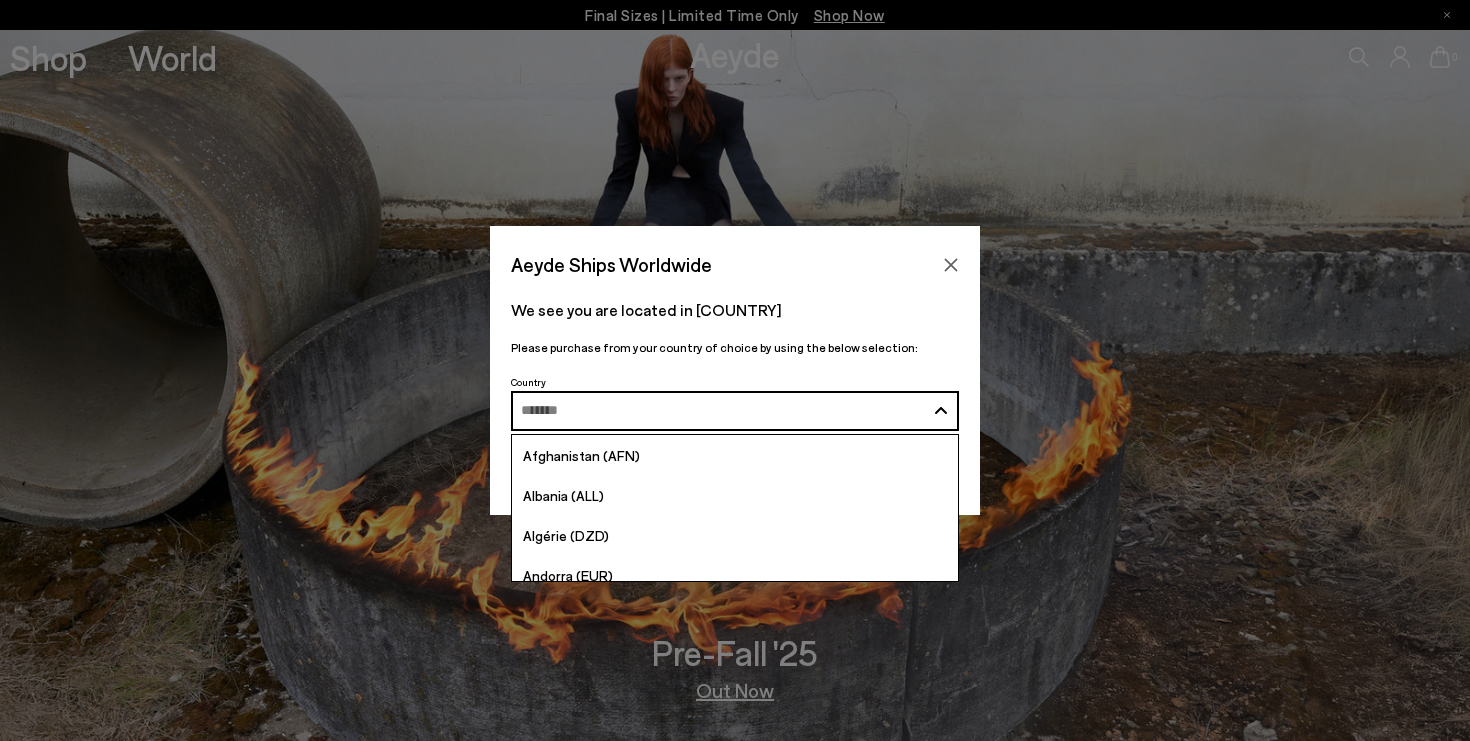 click at bounding box center [723, 410] 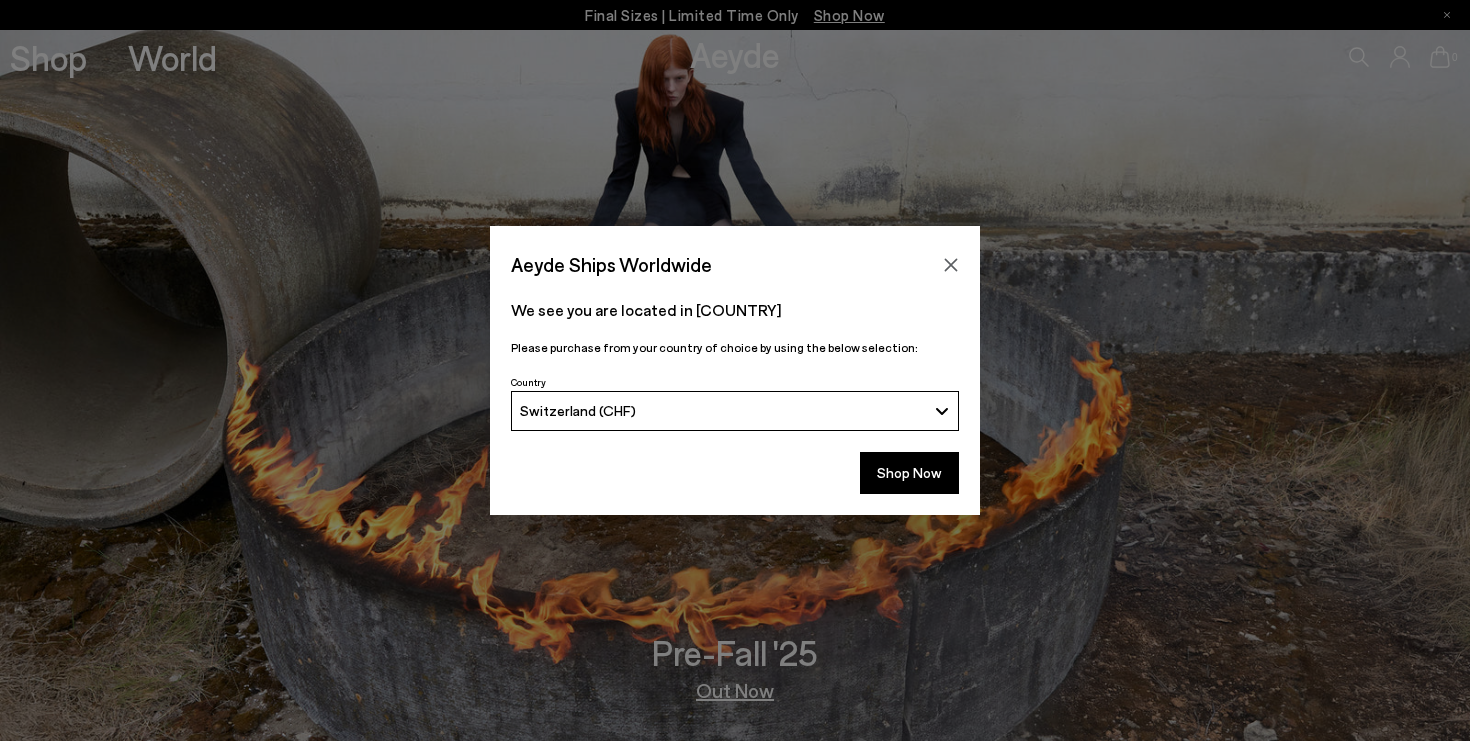 click on "Switzerland (CHF)" at bounding box center (723, 410) 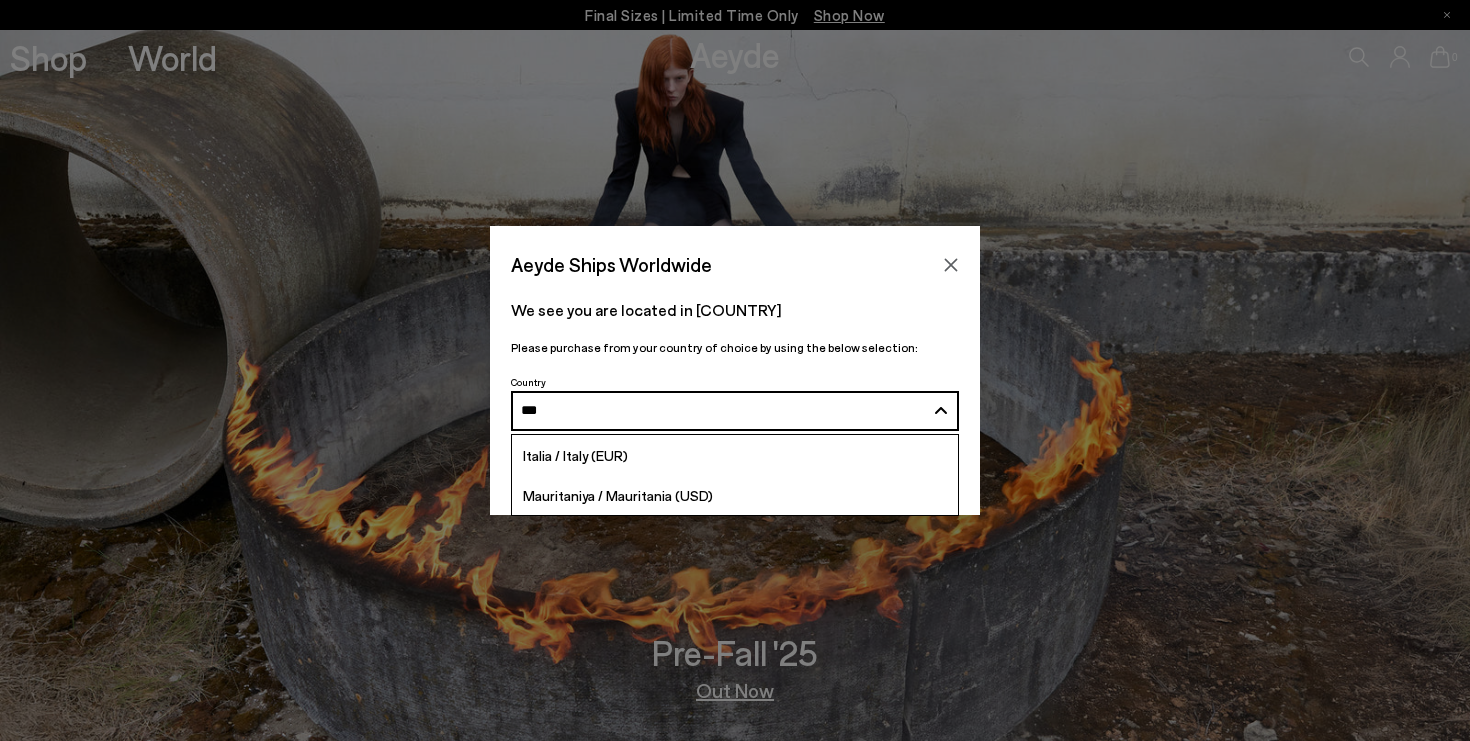scroll, scrollTop: 0, scrollLeft: 0, axis: both 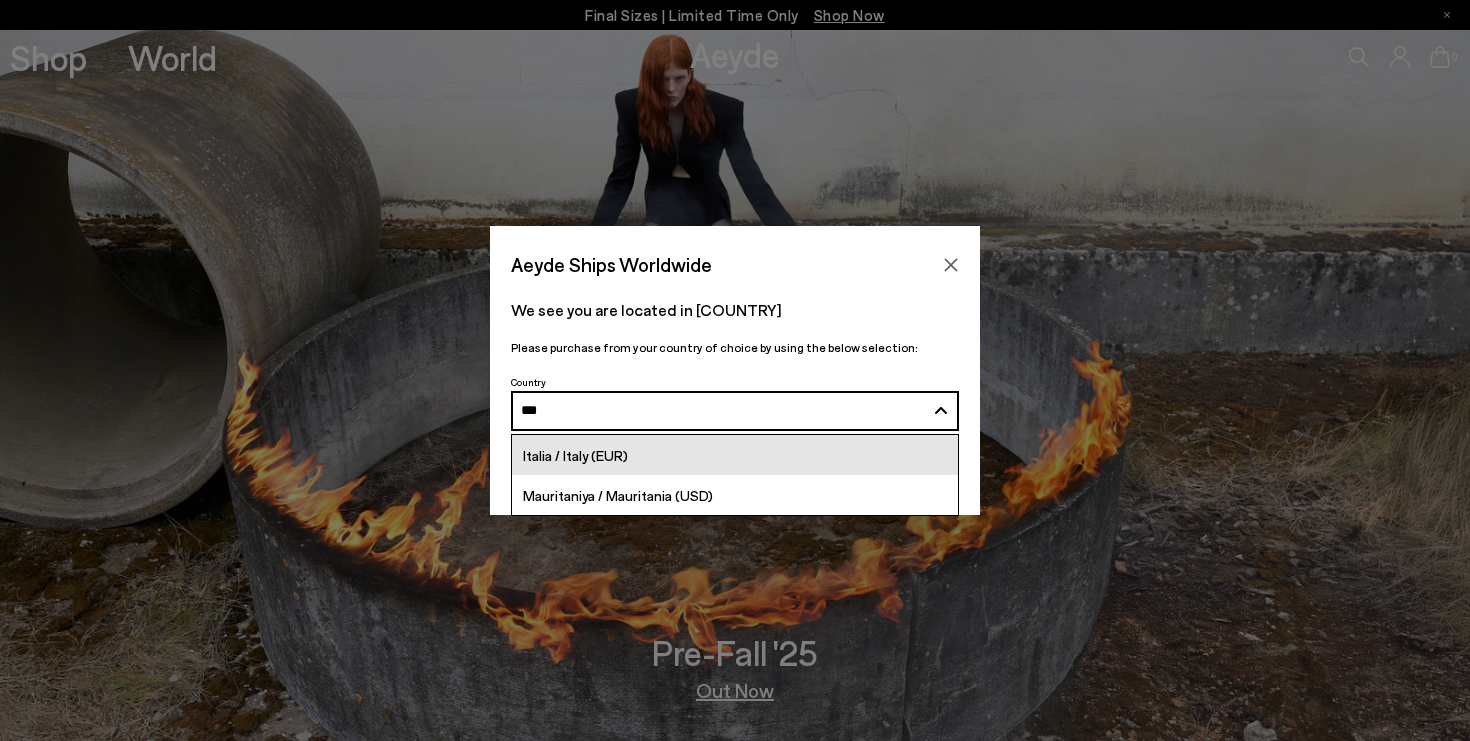 type on "***" 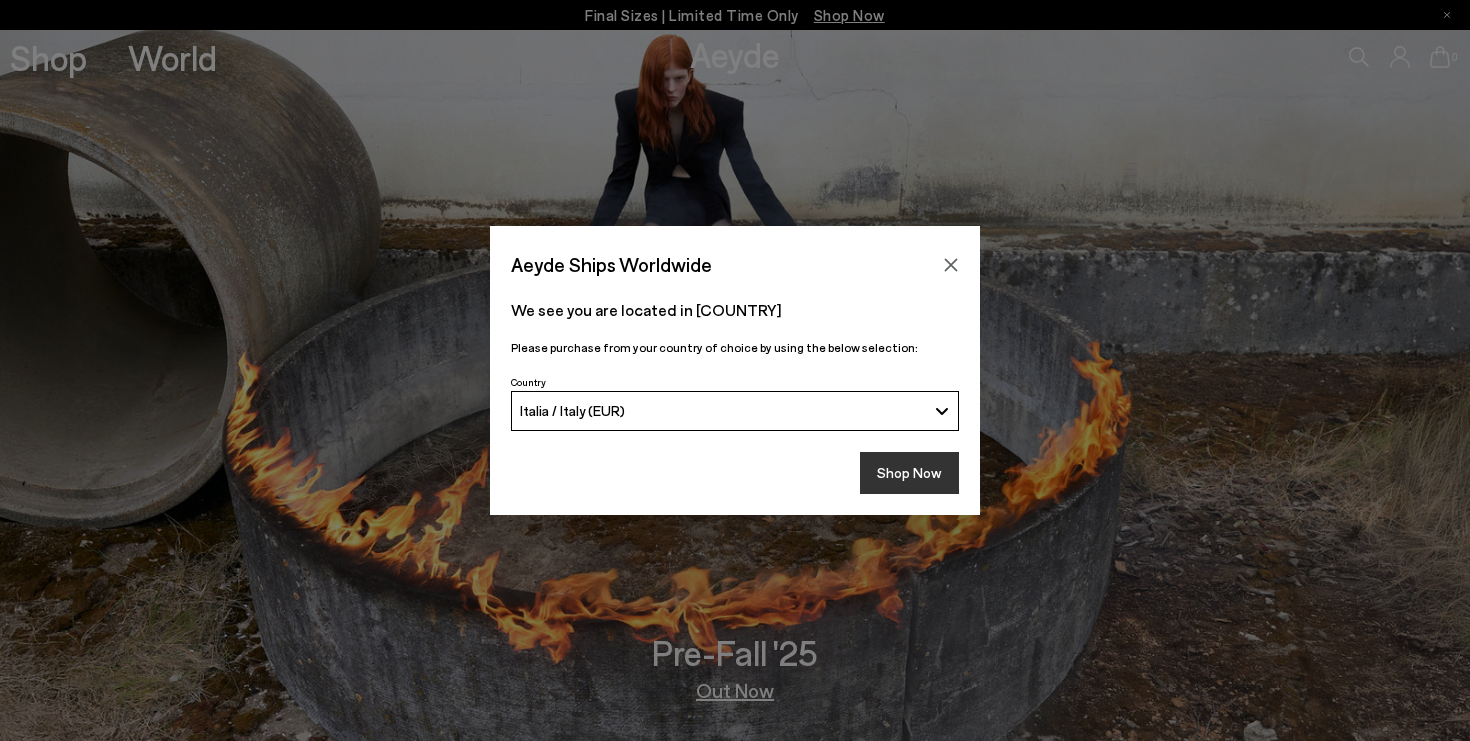 click on "Shop Now" at bounding box center [909, 473] 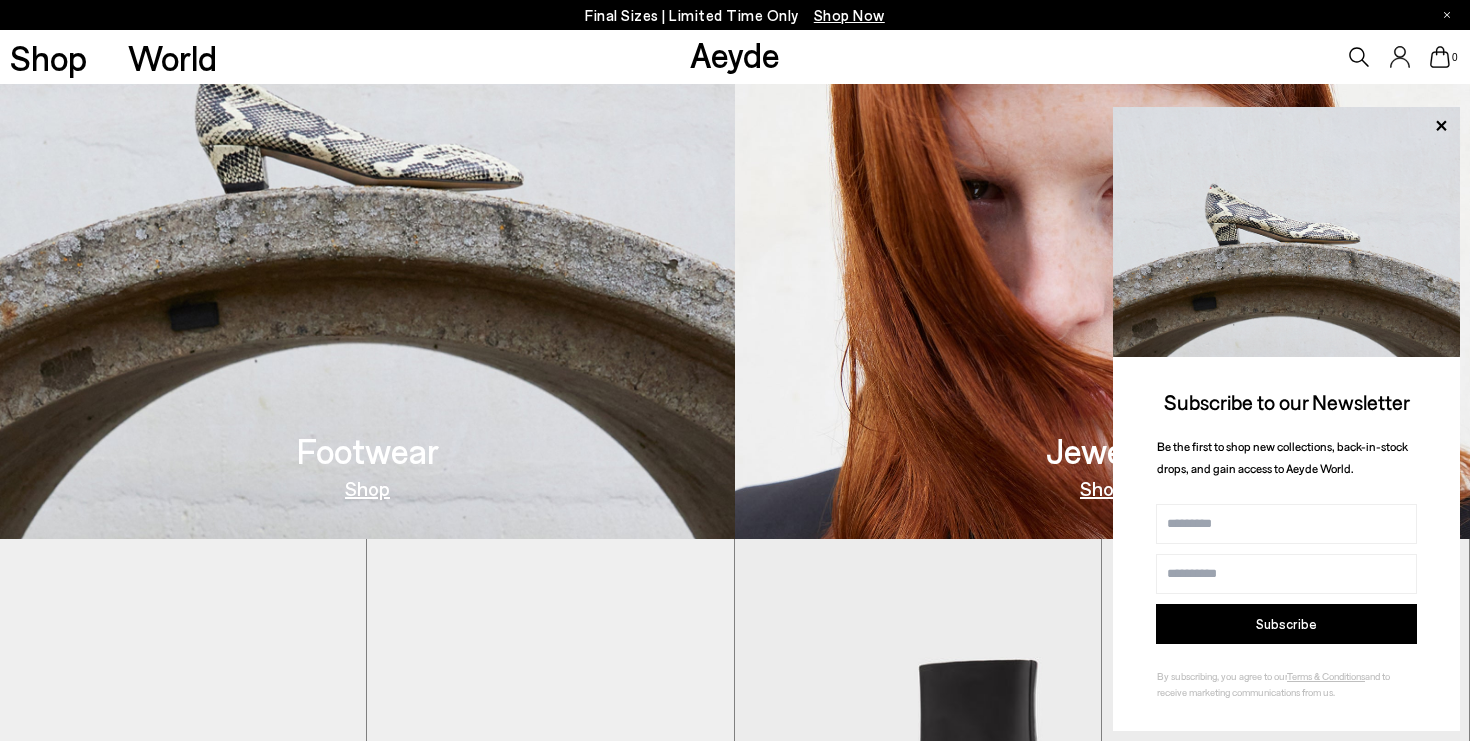 scroll, scrollTop: 907, scrollLeft: 0, axis: vertical 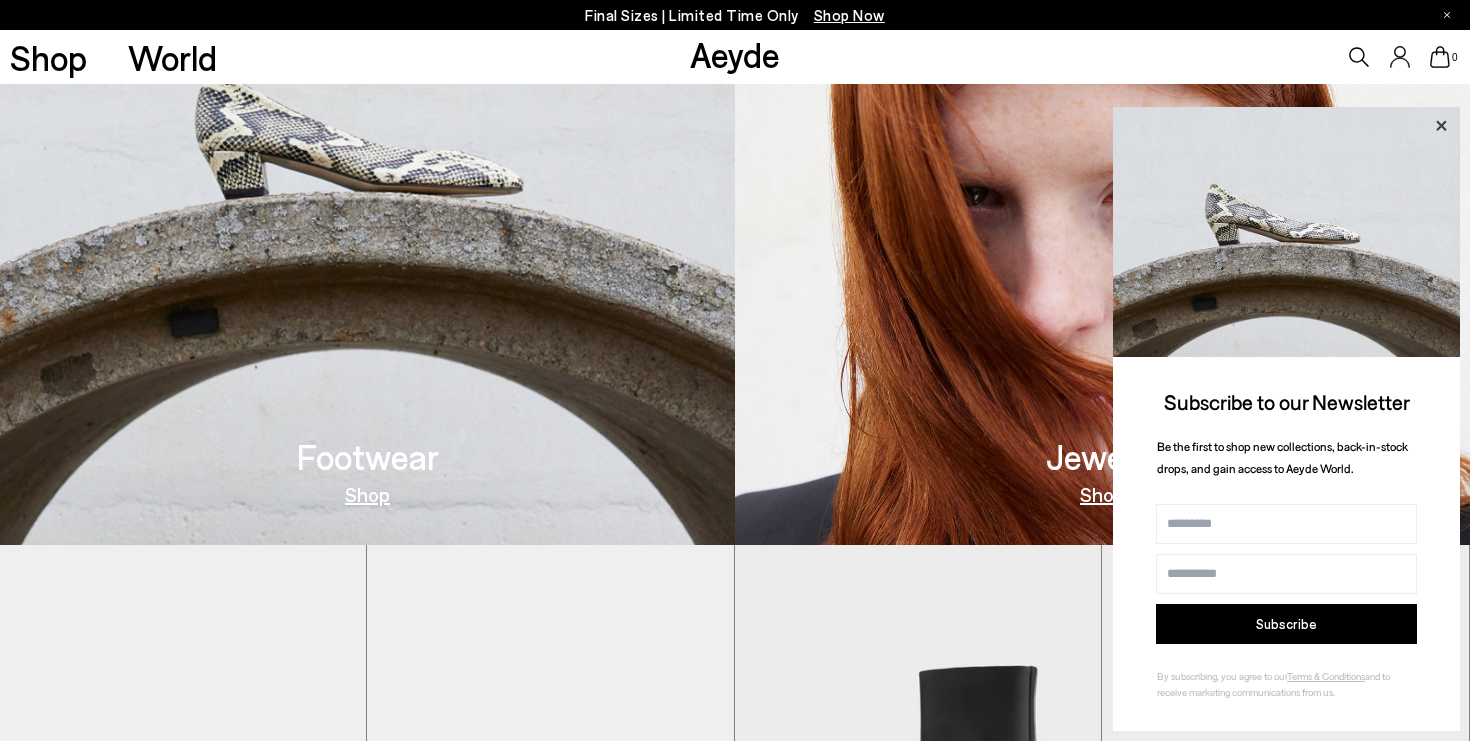 click 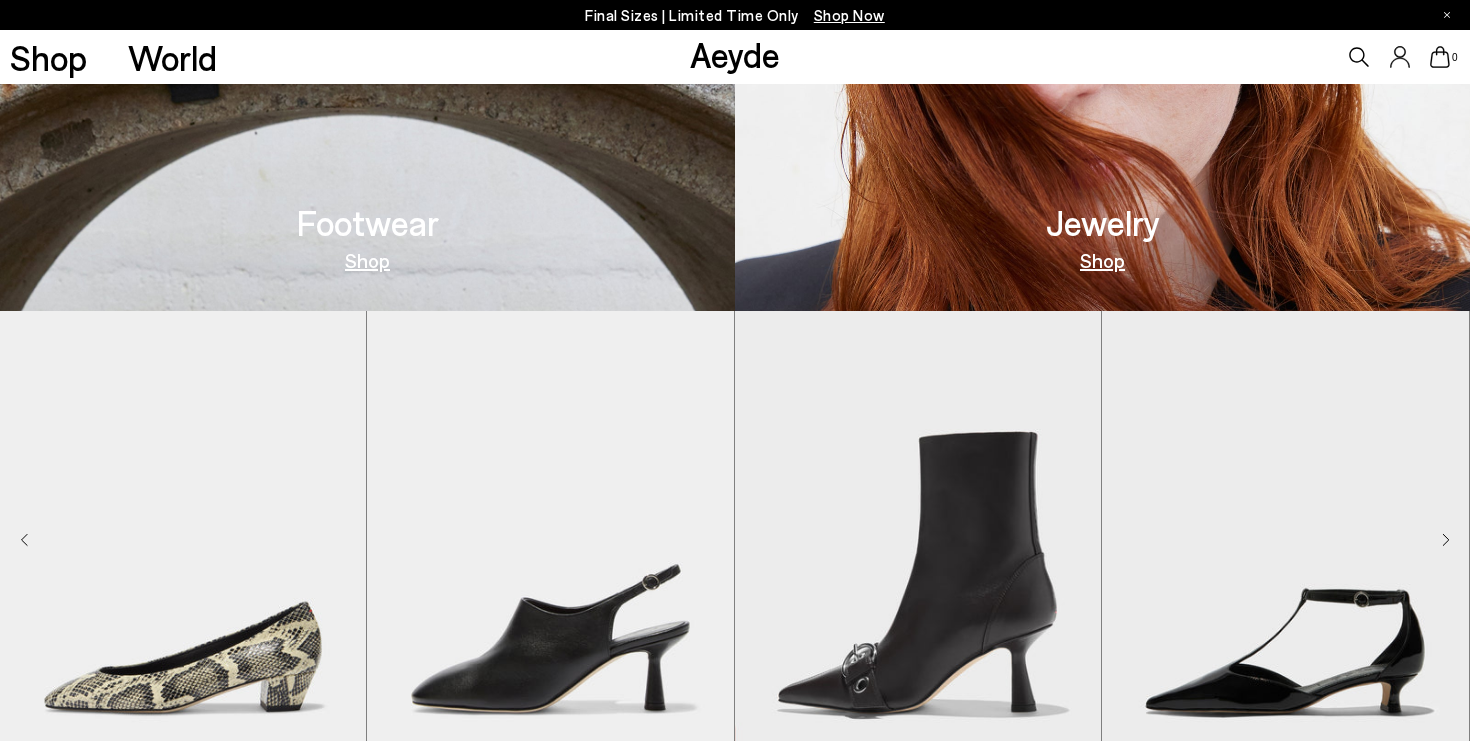 scroll, scrollTop: 1525, scrollLeft: 0, axis: vertical 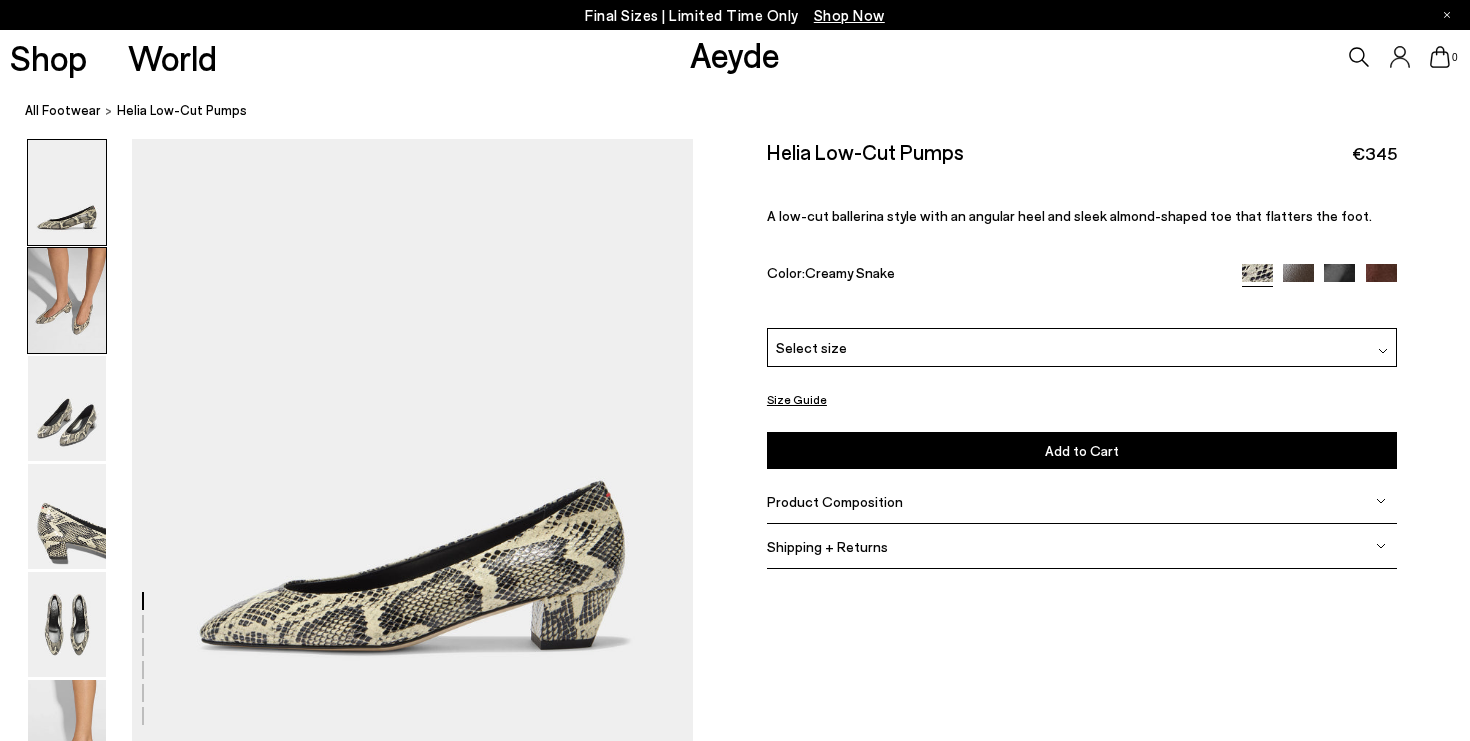 click at bounding box center [67, 300] 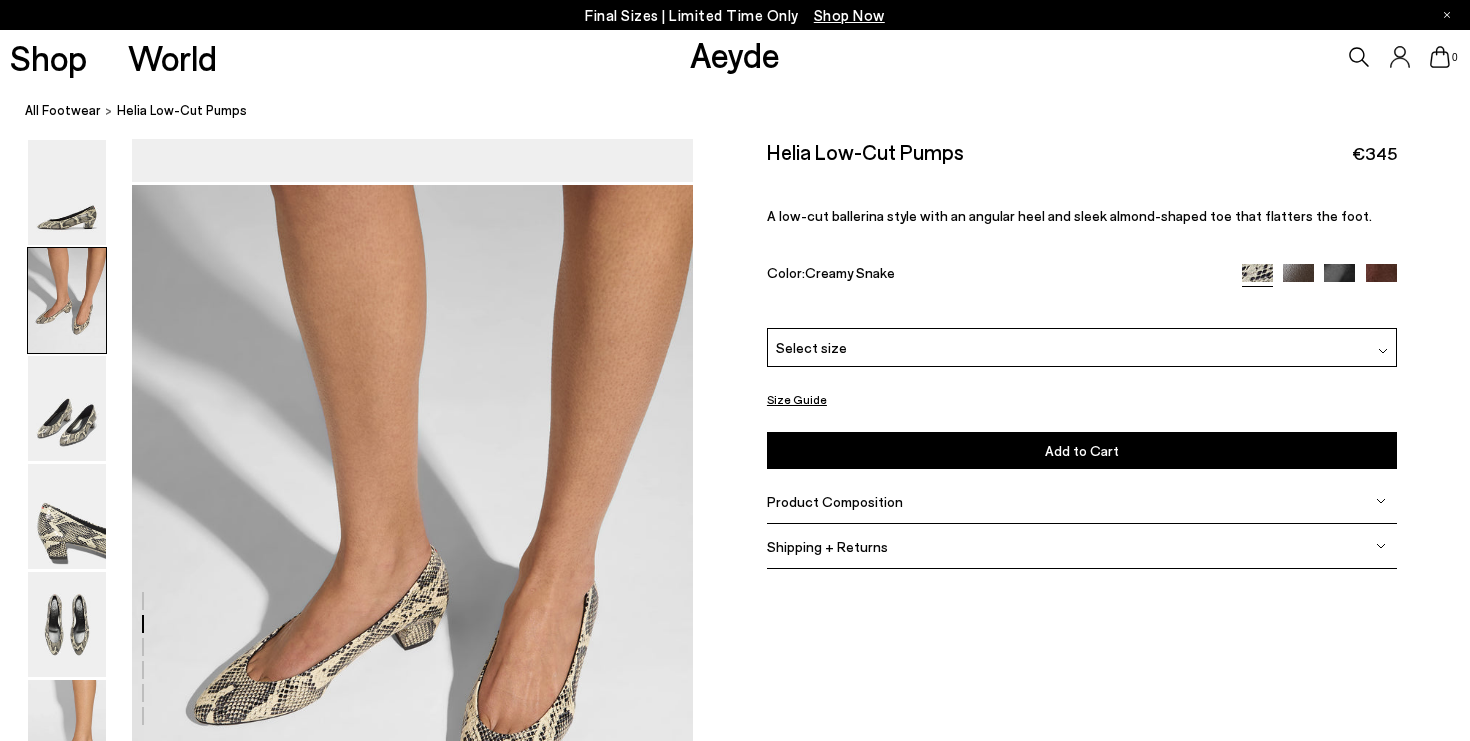 scroll, scrollTop: 607, scrollLeft: 0, axis: vertical 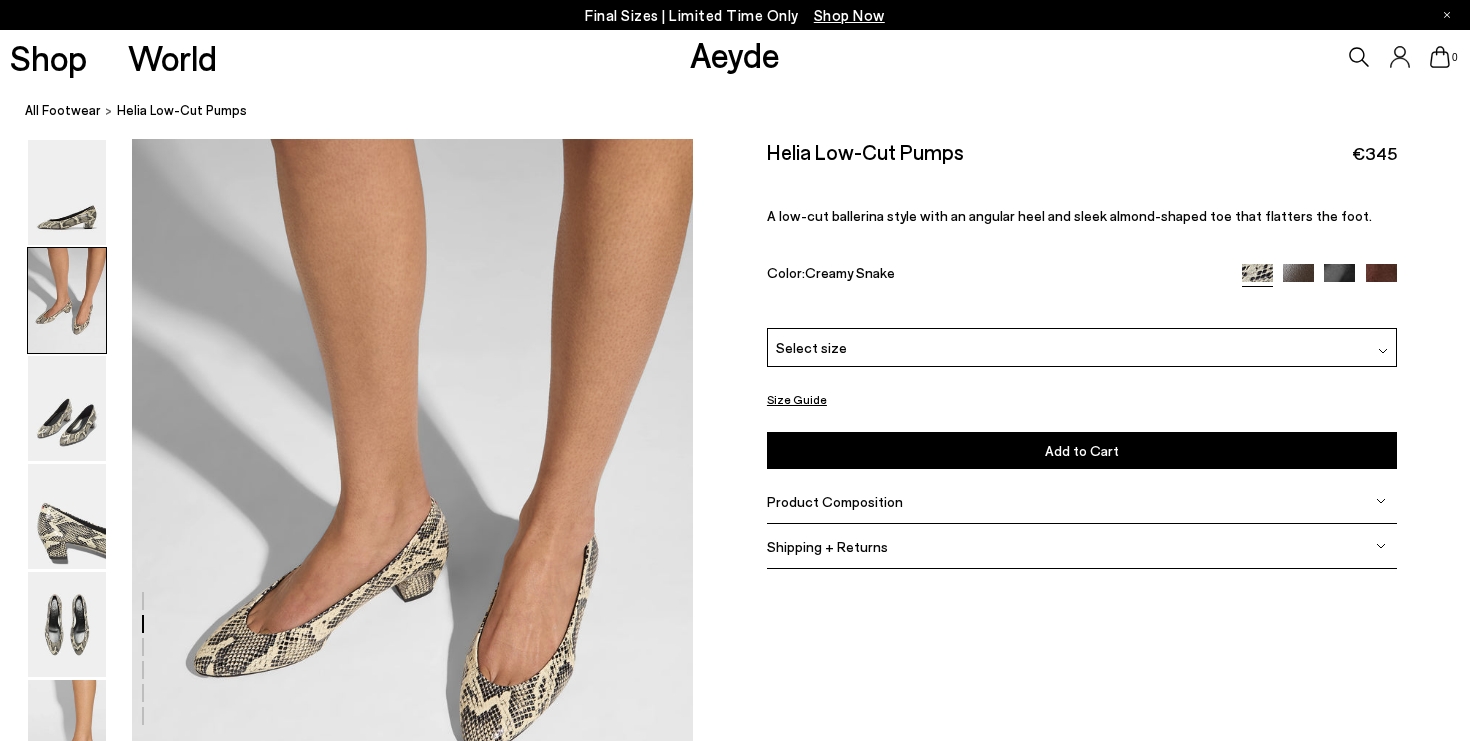 click on "Select size" at bounding box center (811, 347) 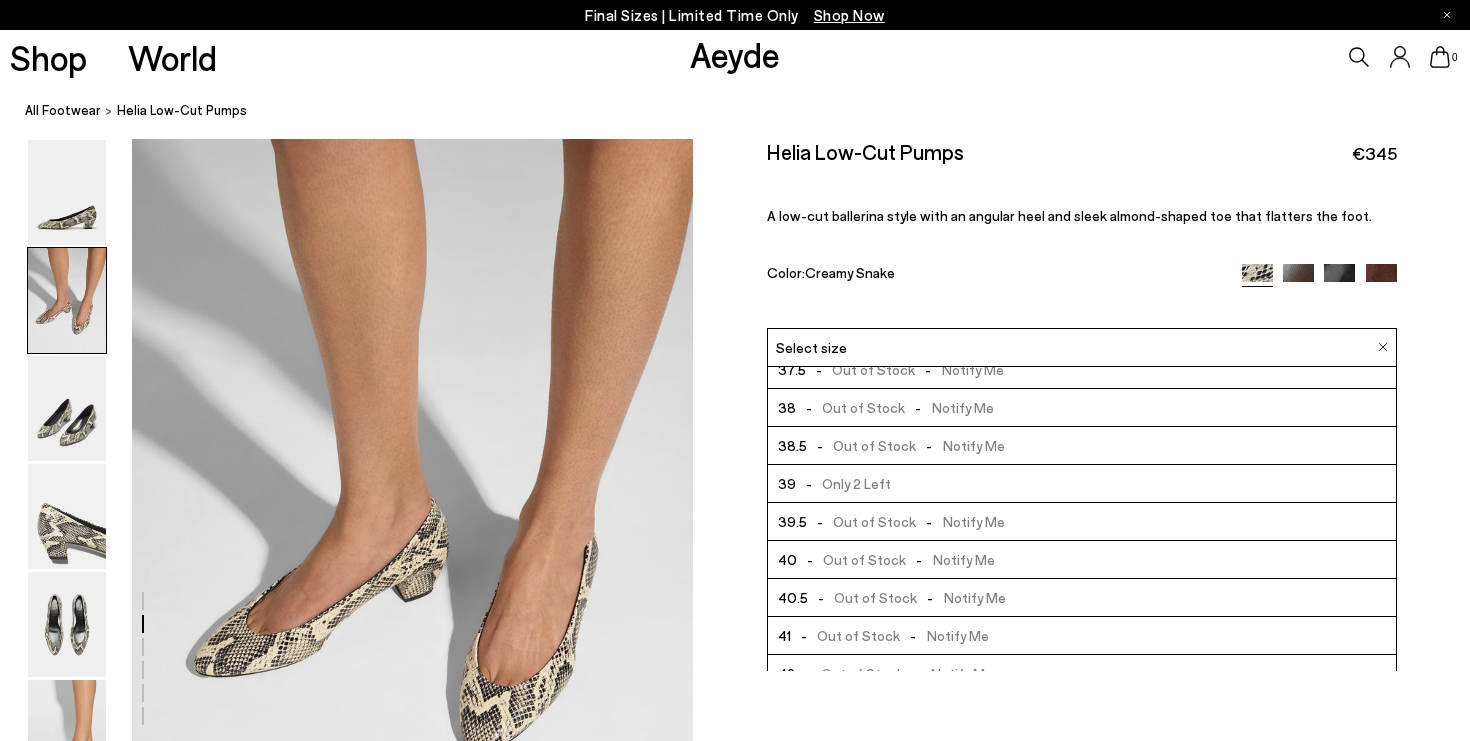 scroll, scrollTop: 99, scrollLeft: 0, axis: vertical 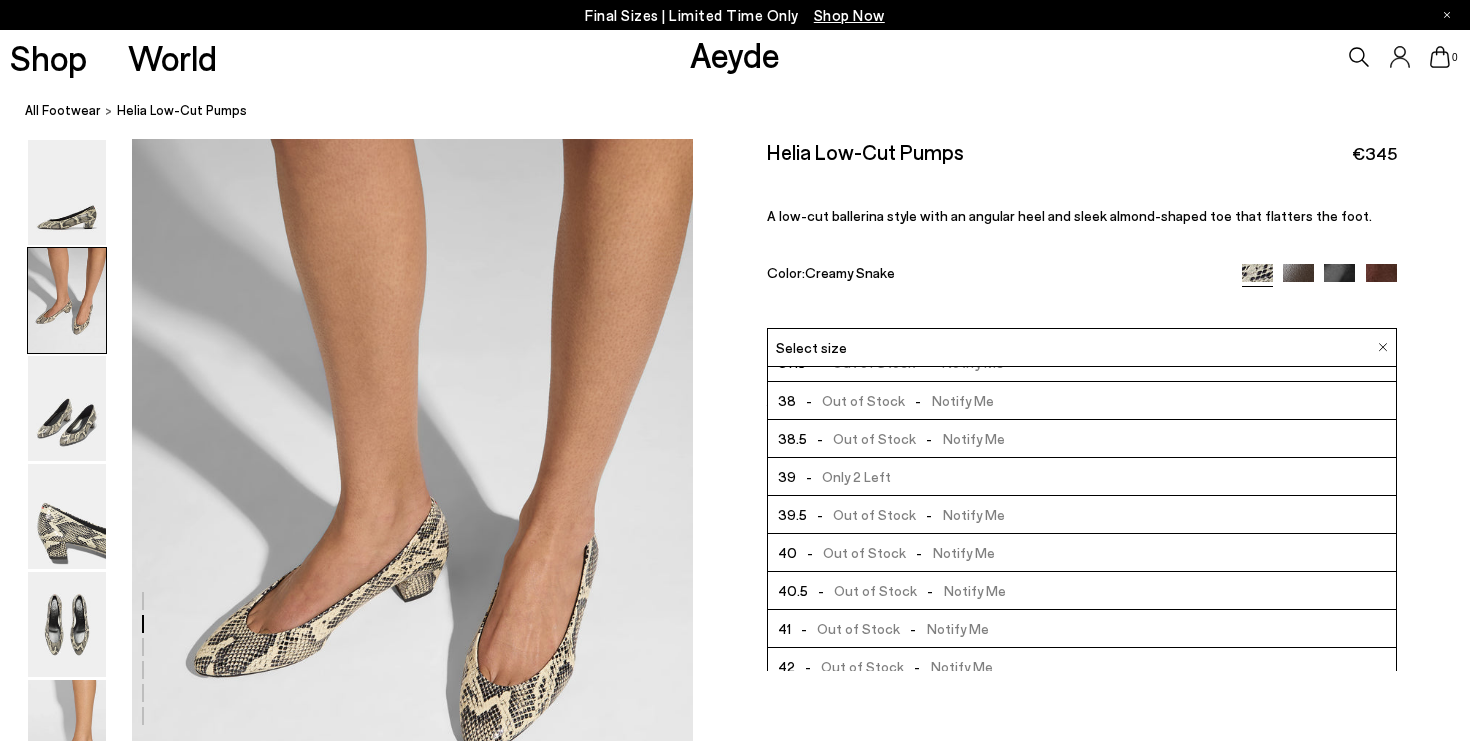click on "- Out of Stock - Notify Me" at bounding box center [890, 628] 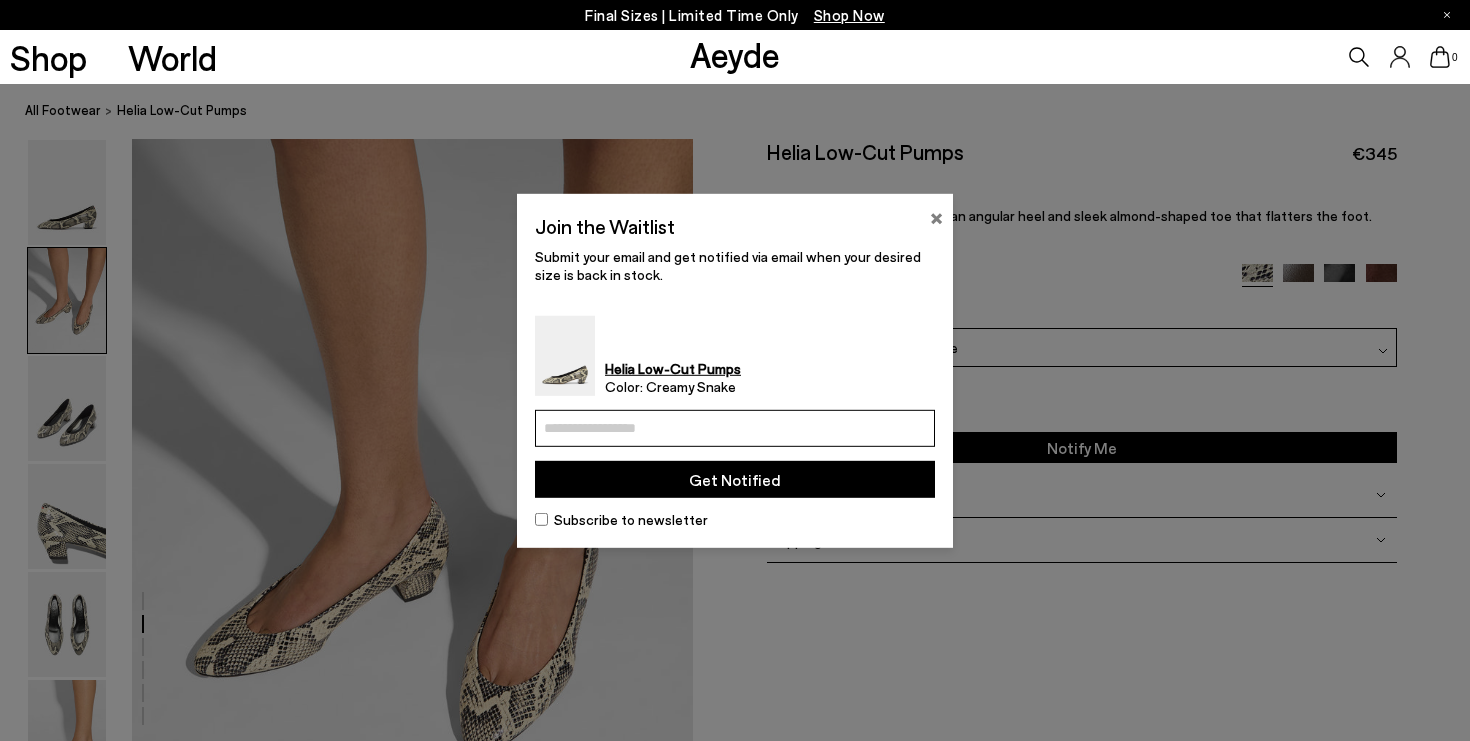 click on "×" at bounding box center [936, 215] 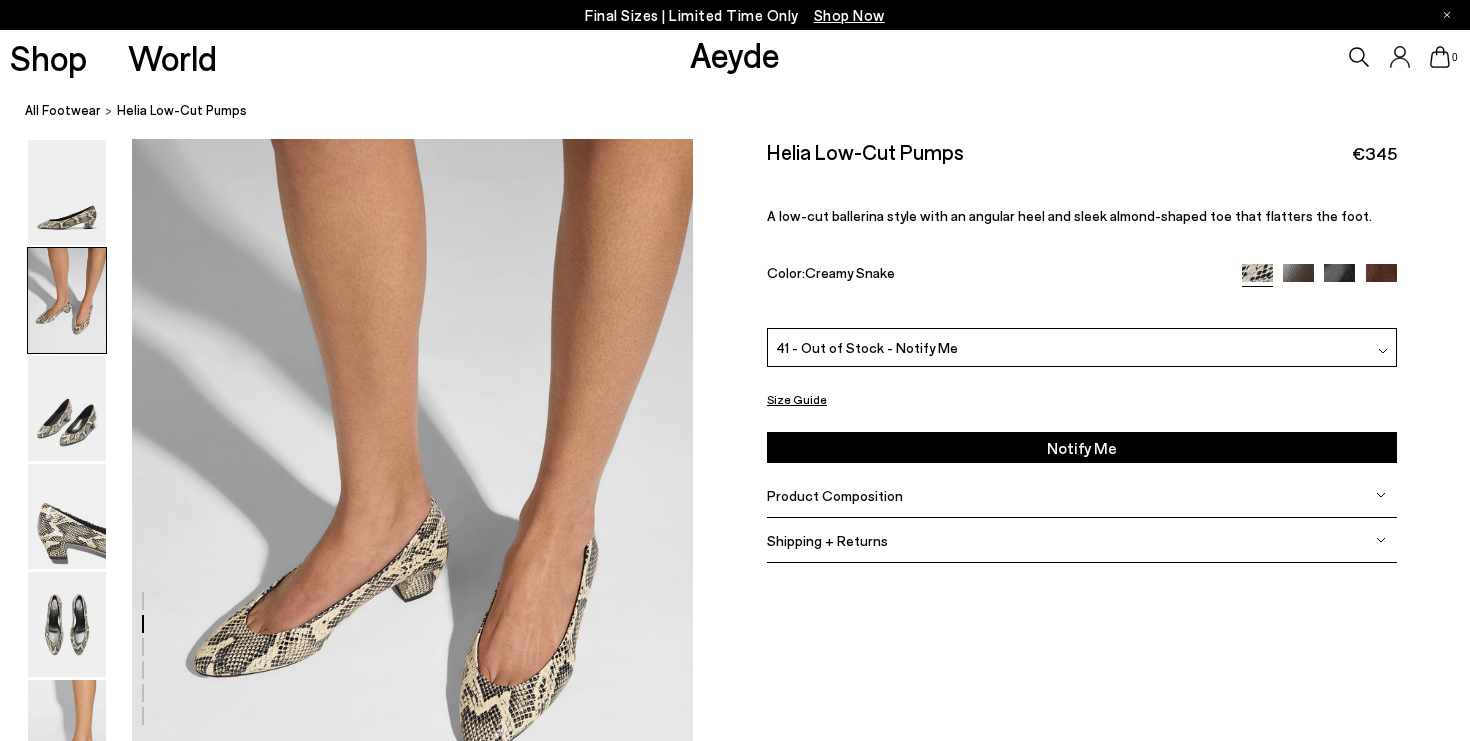 click at bounding box center (1298, 279) 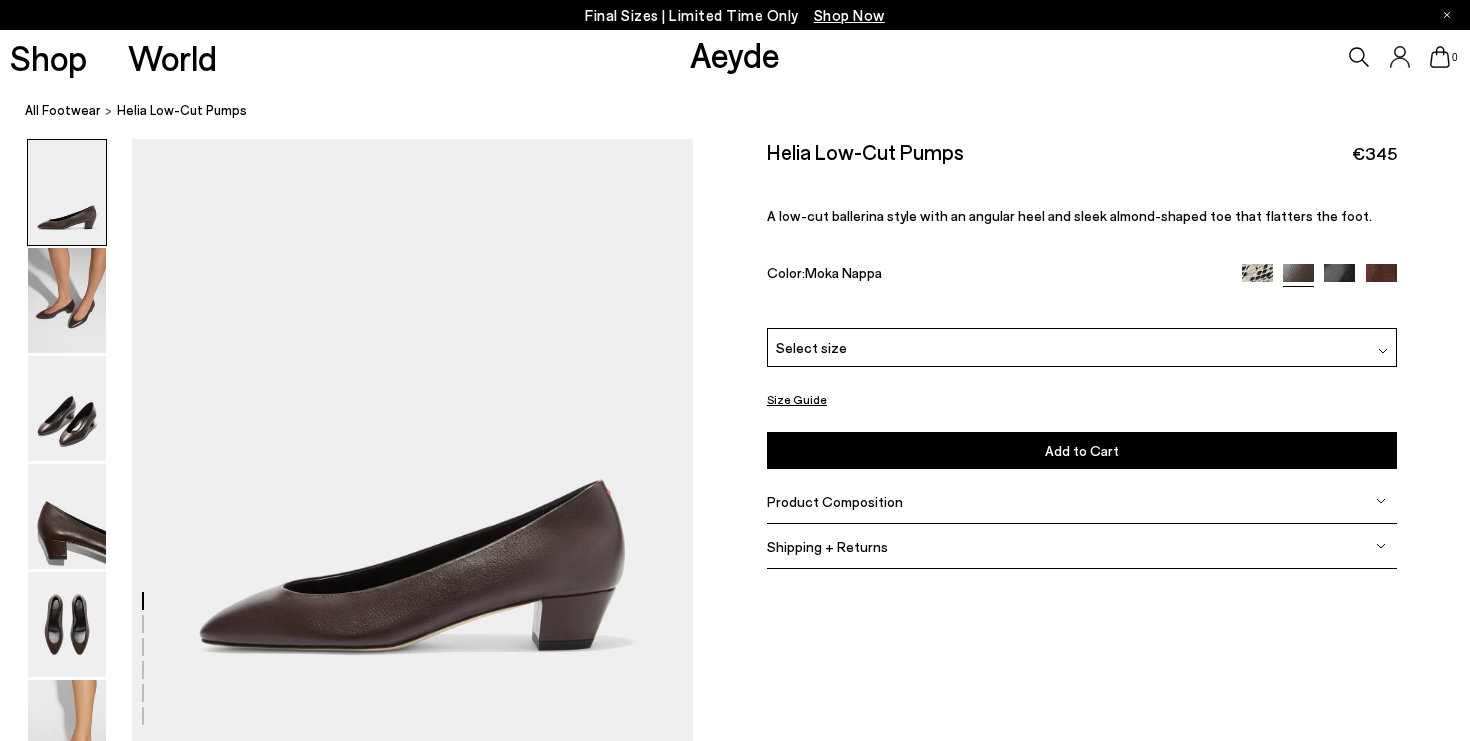 scroll, scrollTop: 0, scrollLeft: 0, axis: both 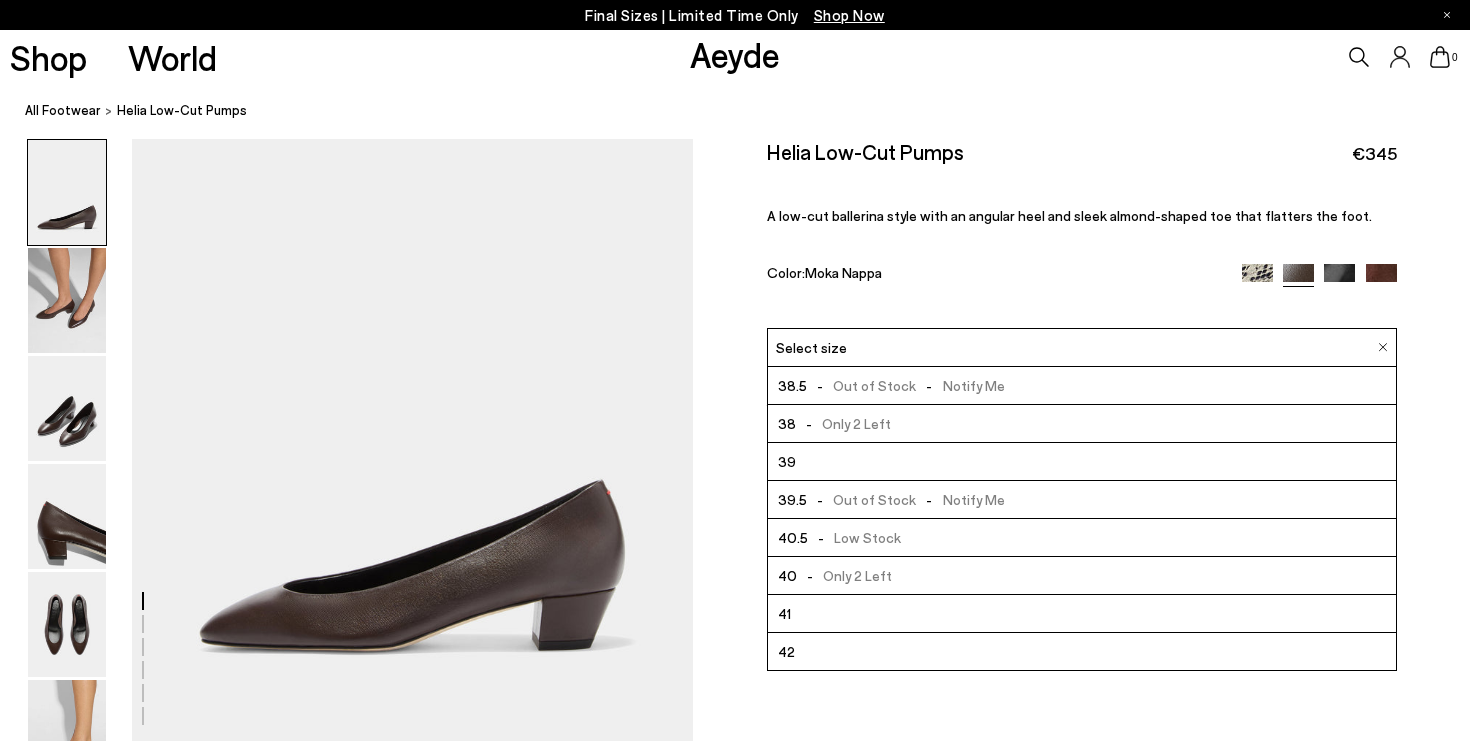 click at bounding box center (735, 2319) 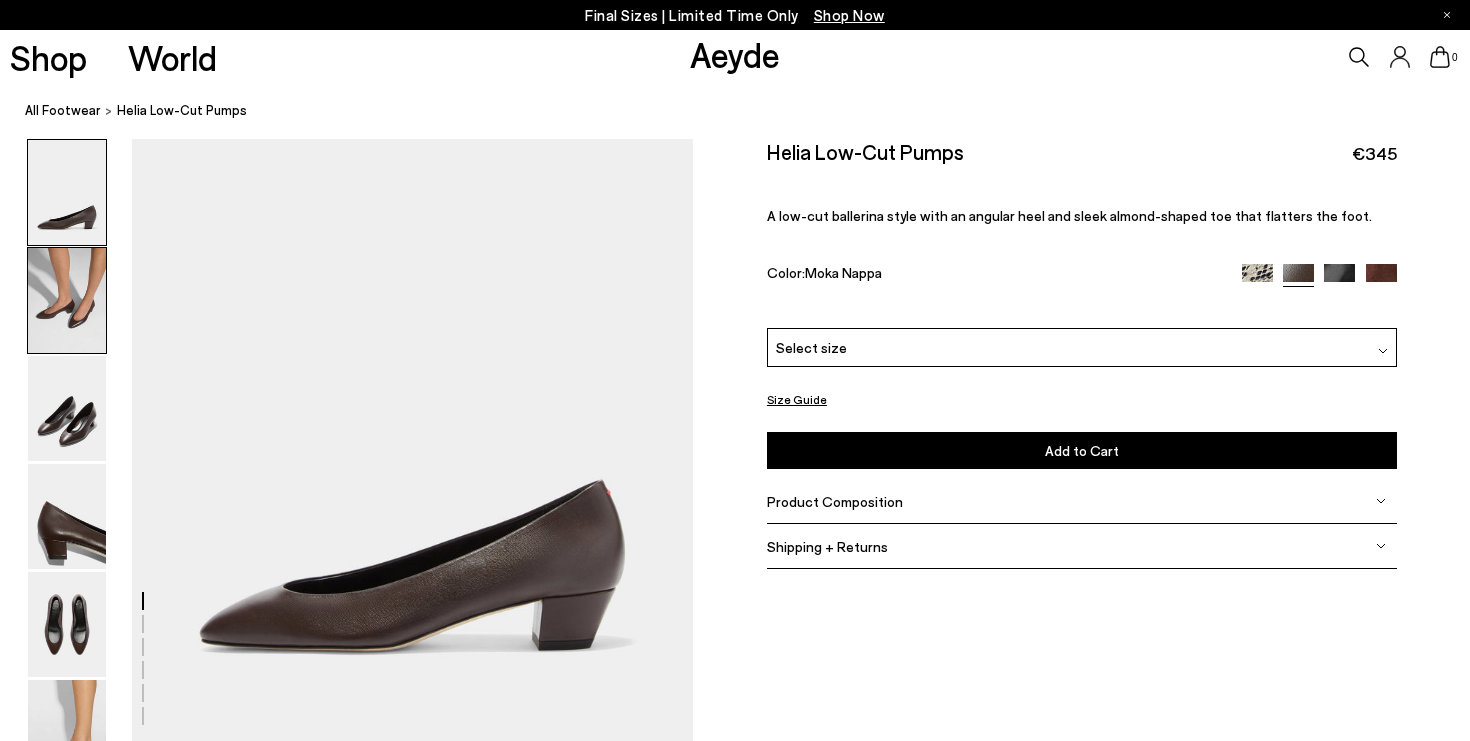 click at bounding box center (67, 300) 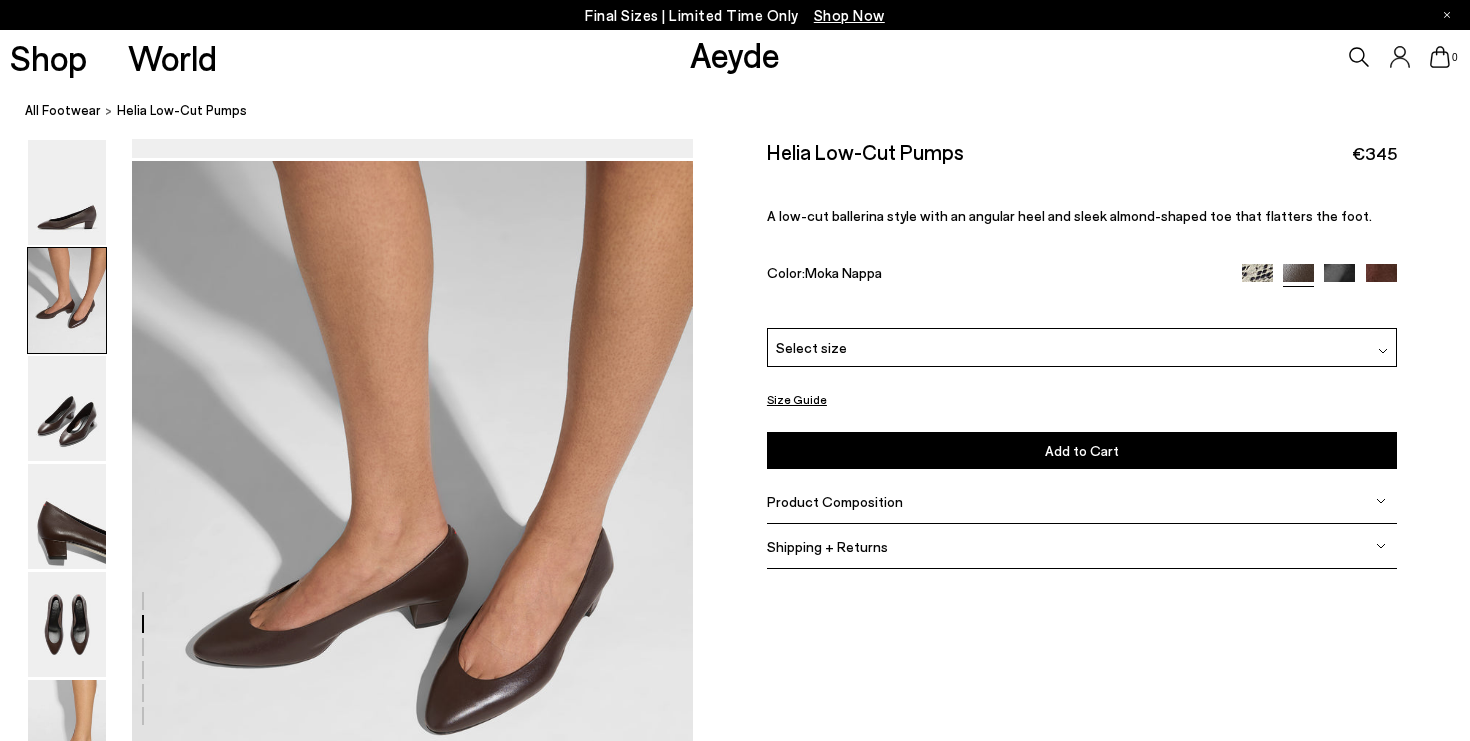 scroll, scrollTop: 607, scrollLeft: 0, axis: vertical 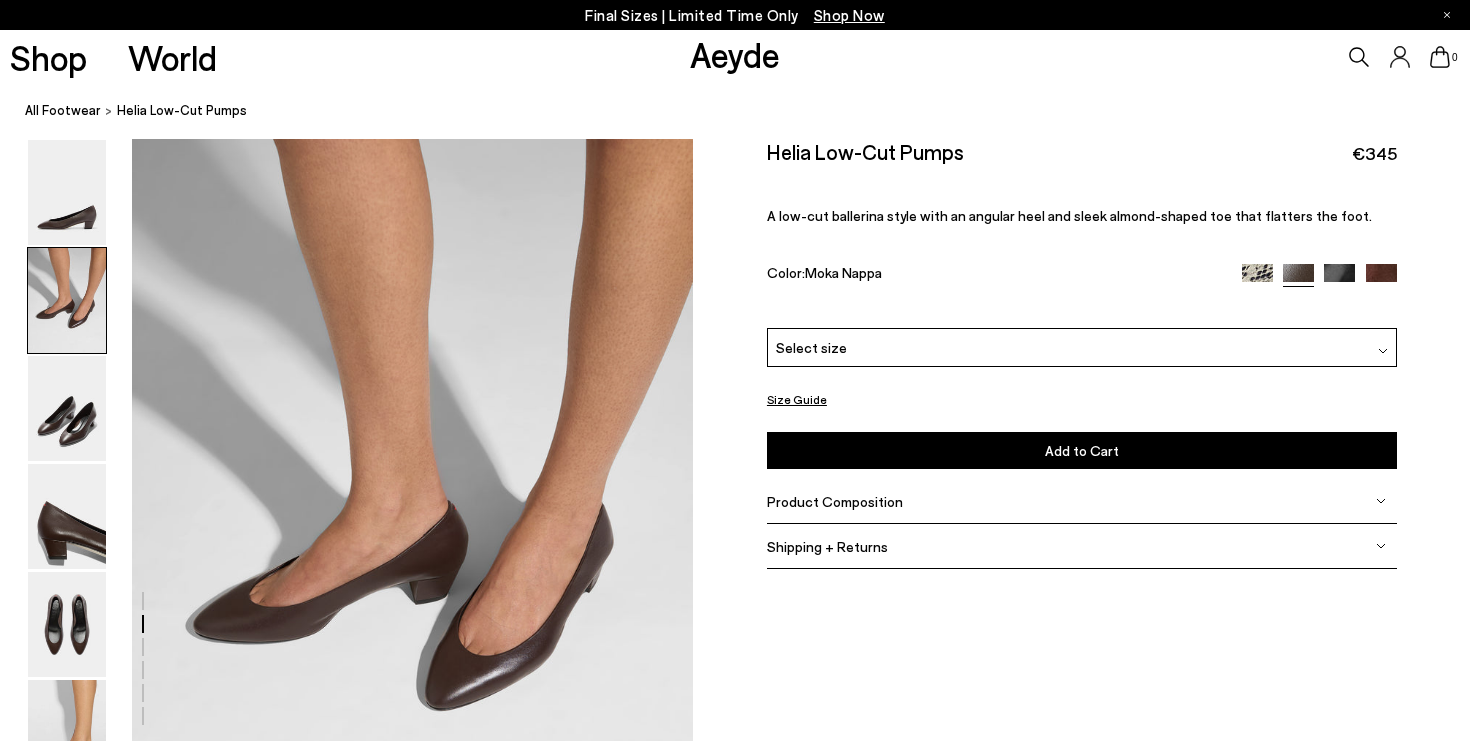click at bounding box center (1319, 275) 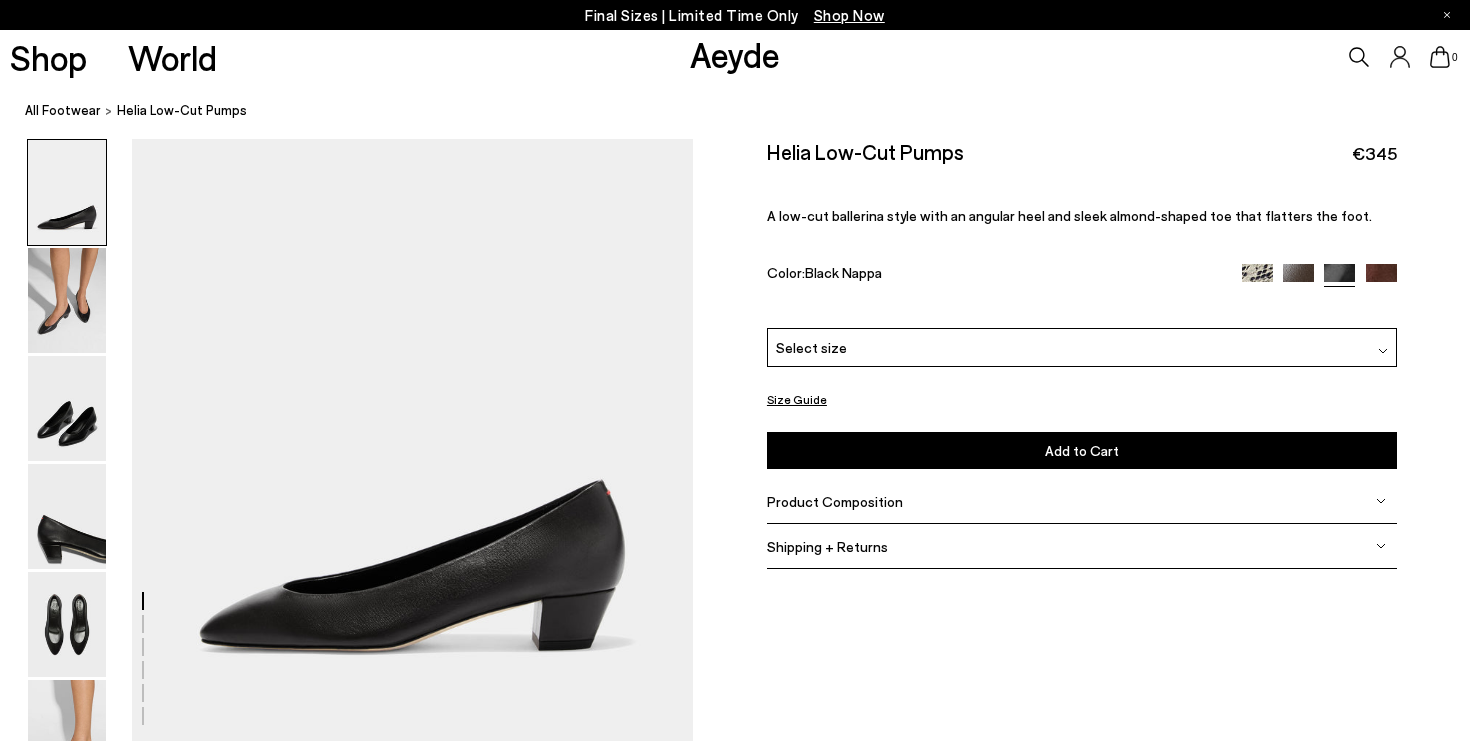 scroll, scrollTop: 0, scrollLeft: 0, axis: both 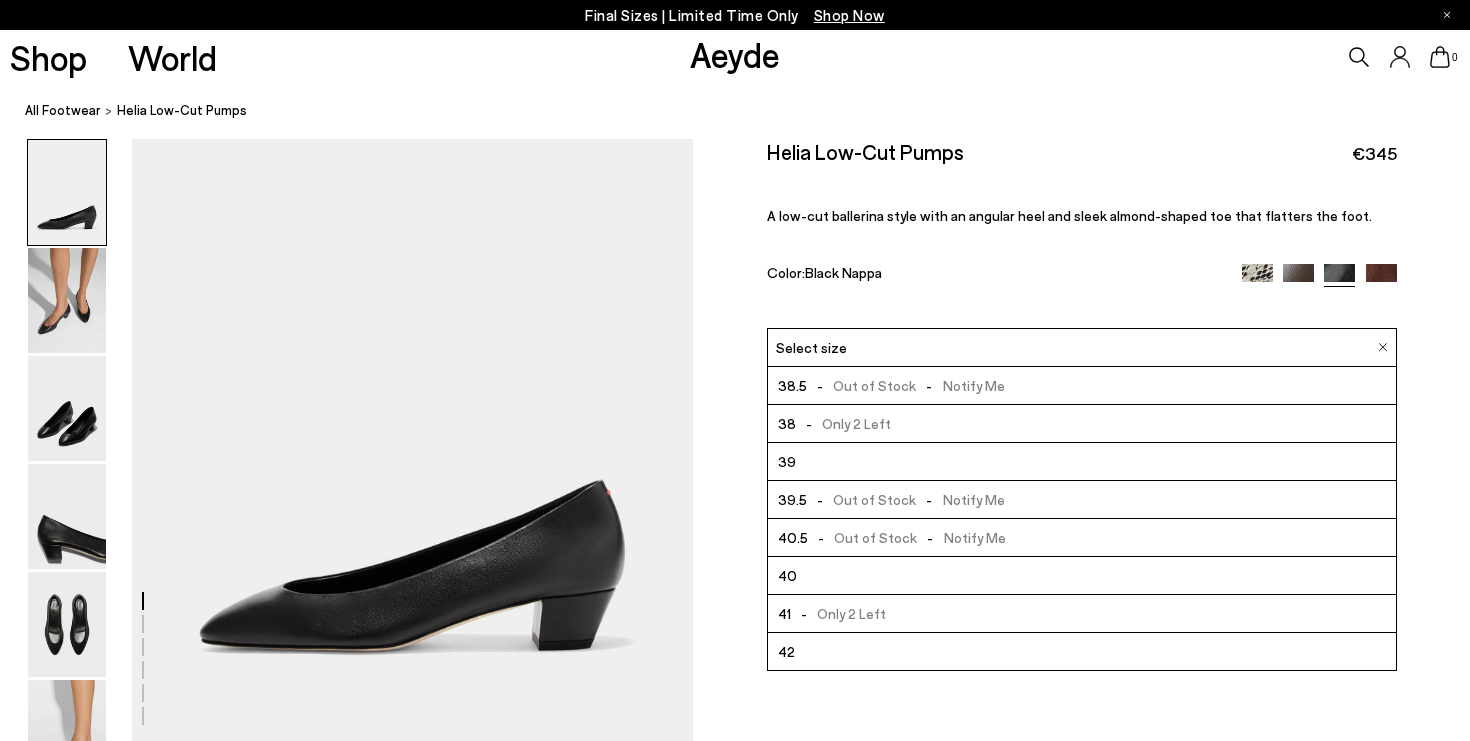click on "41
- Only 2 Left" at bounding box center (1082, 614) 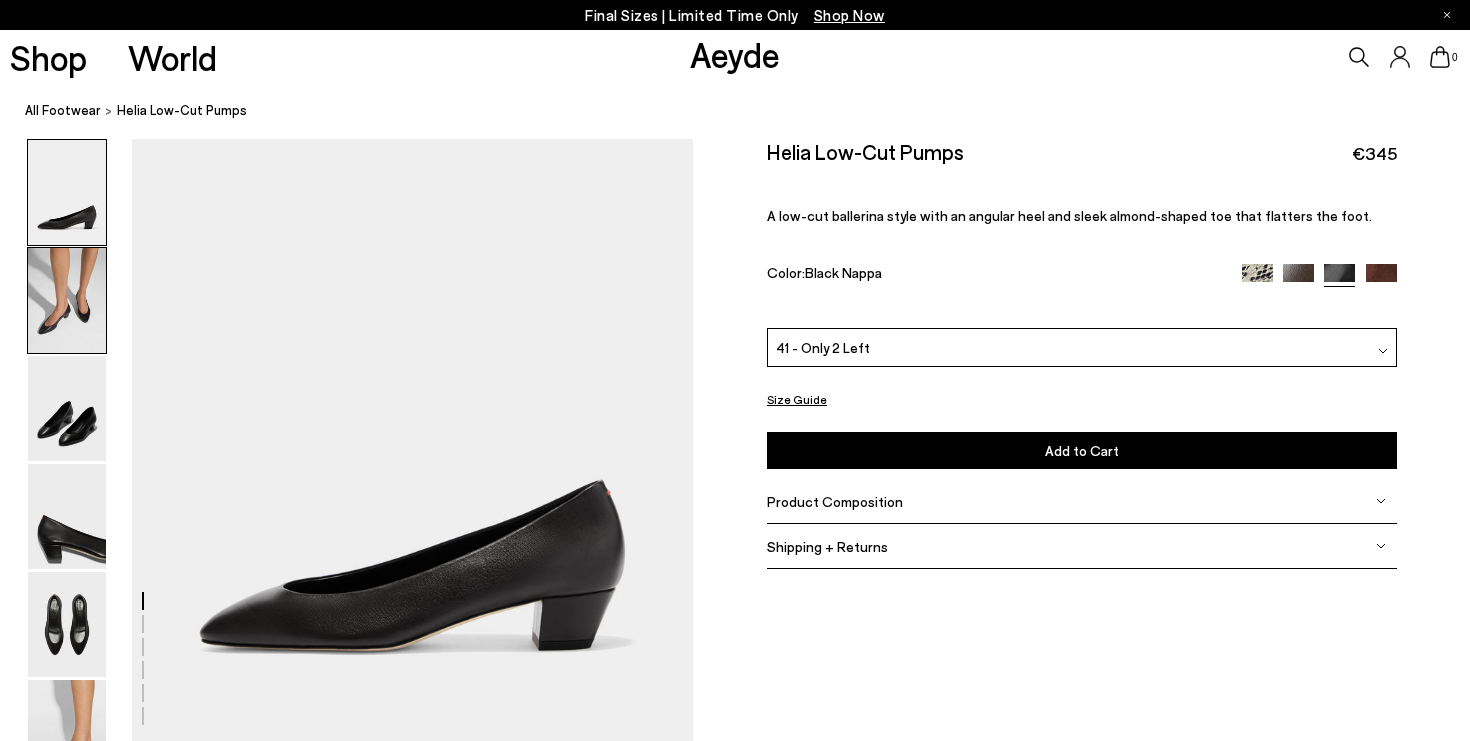 click at bounding box center (67, 300) 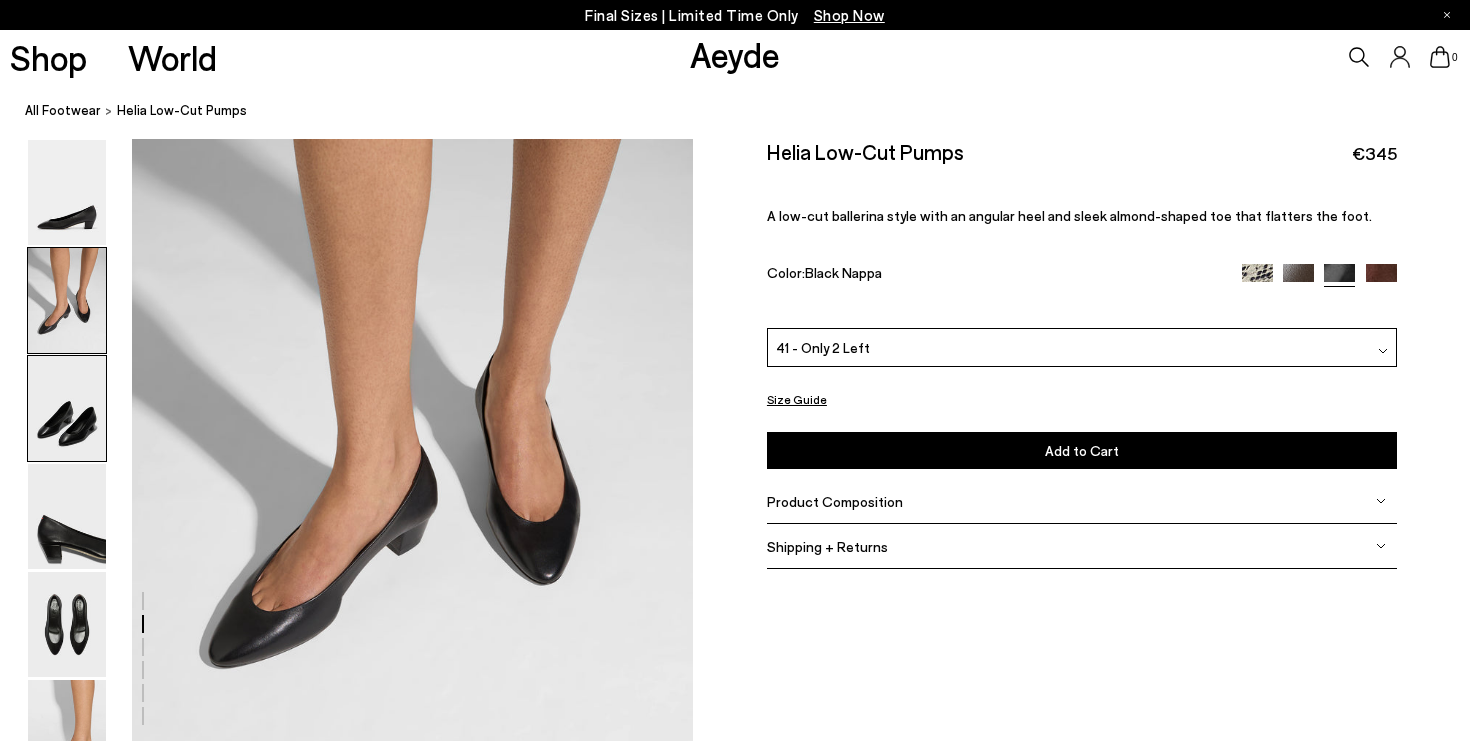 scroll, scrollTop: 694, scrollLeft: 0, axis: vertical 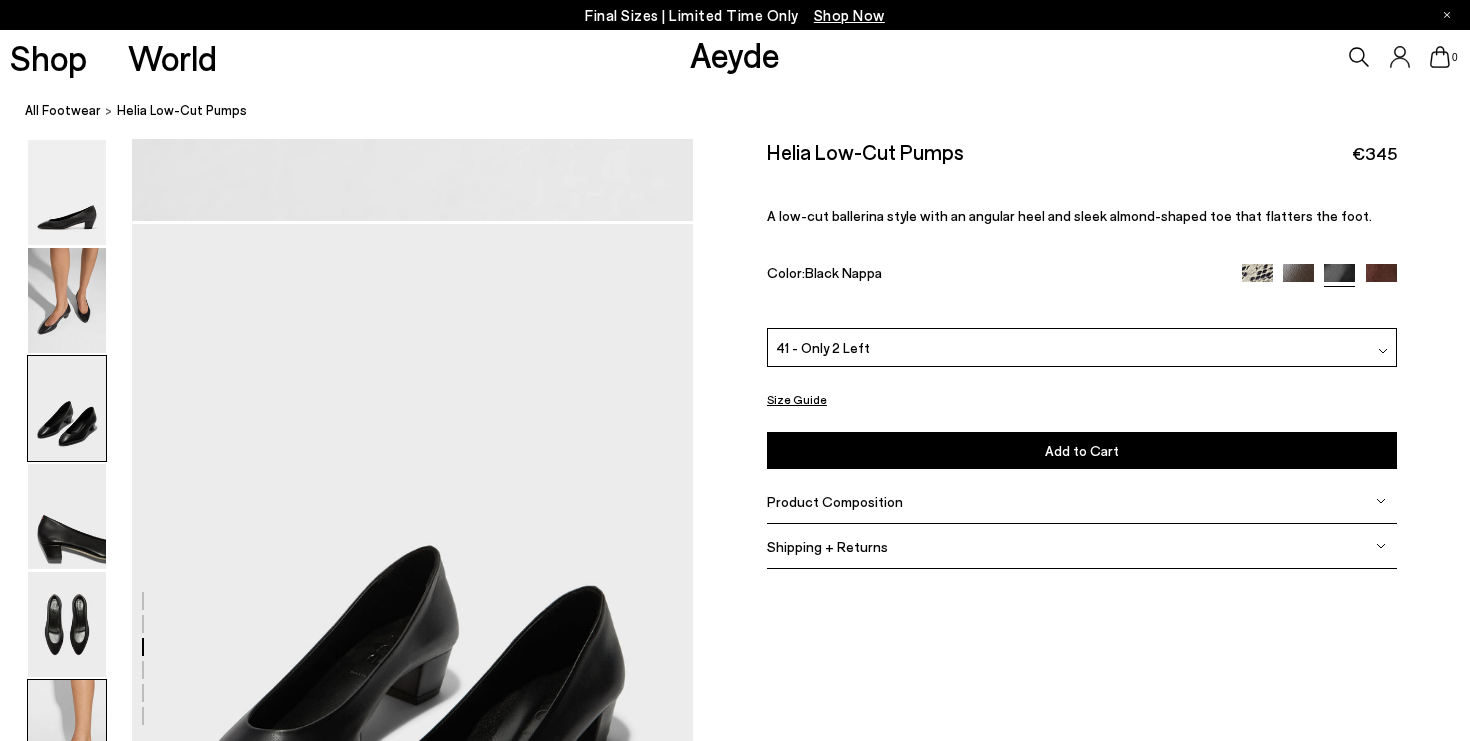 click at bounding box center (67, 732) 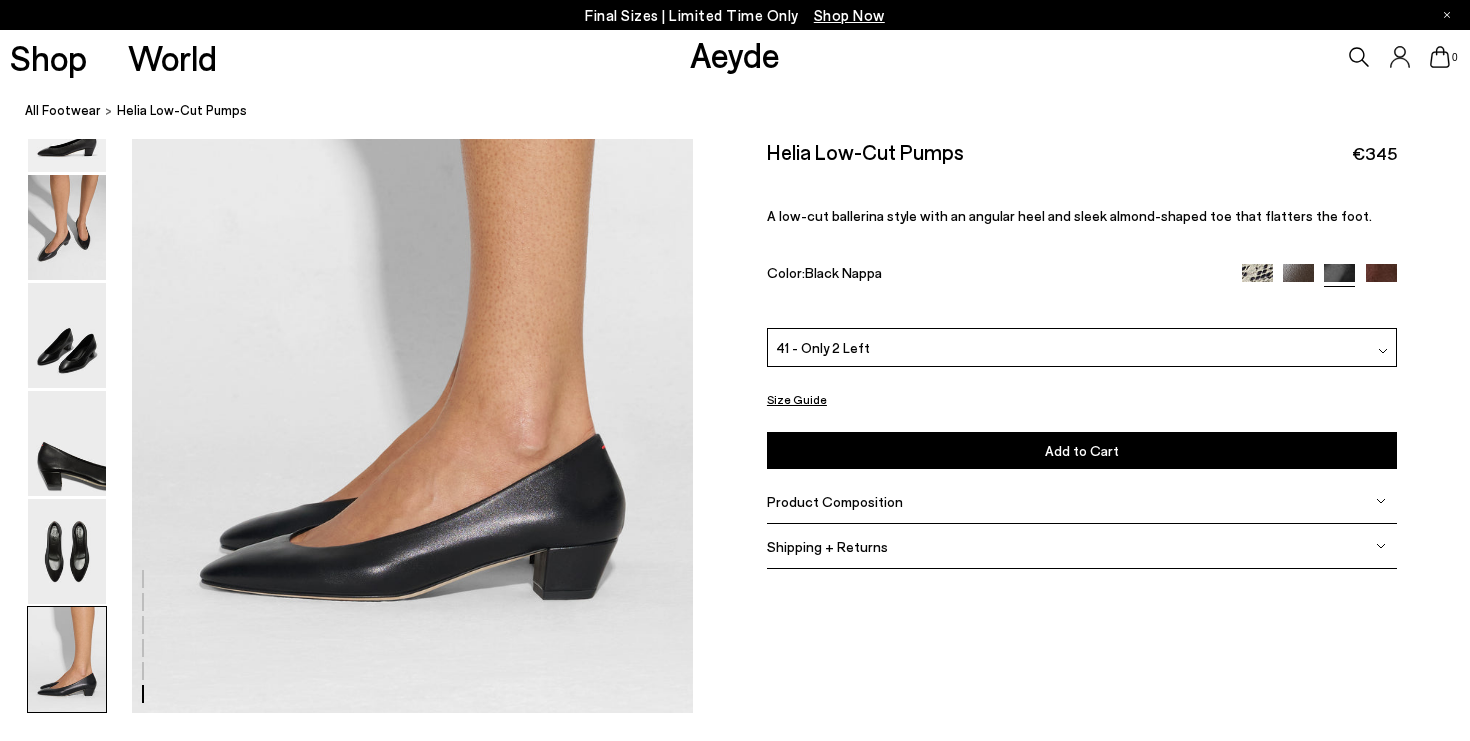 scroll, scrollTop: 3784, scrollLeft: 0, axis: vertical 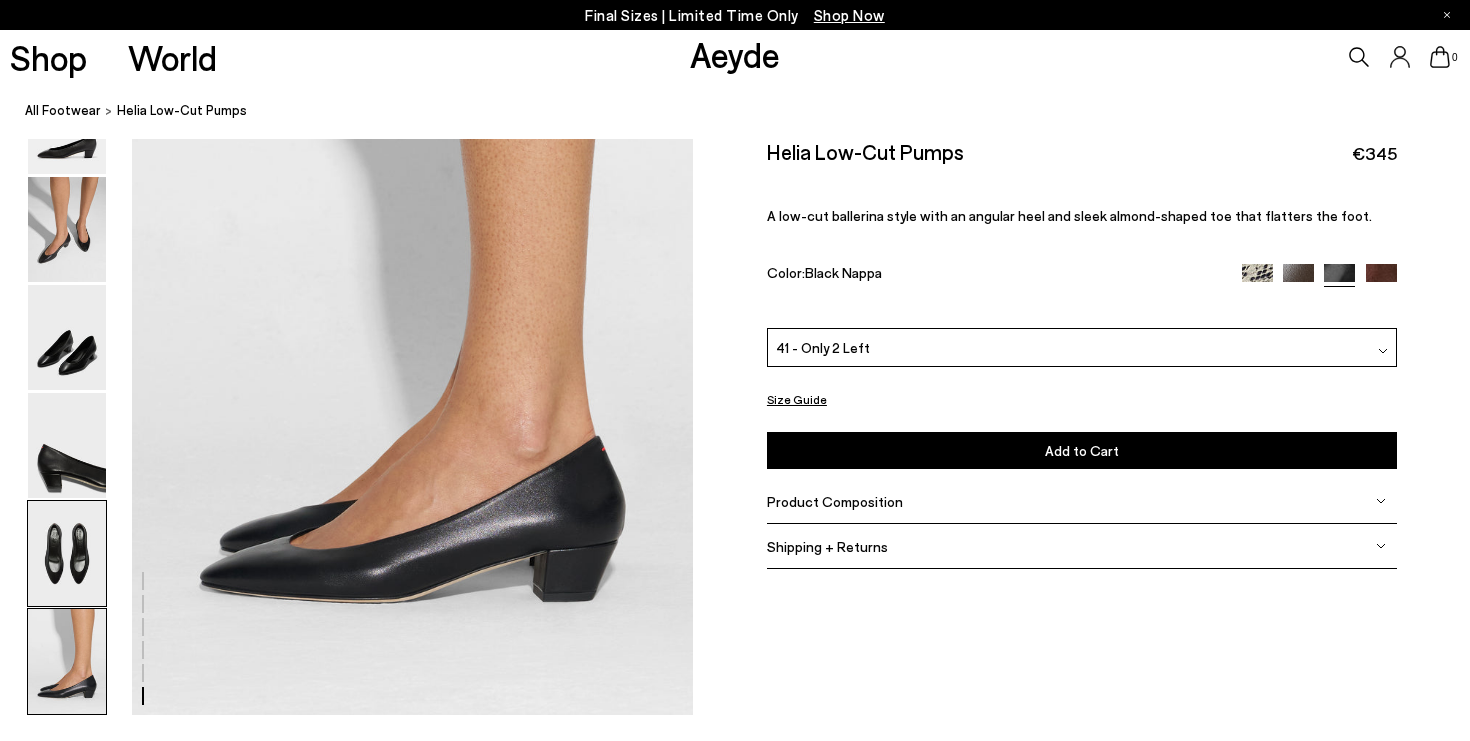 click at bounding box center [67, 553] 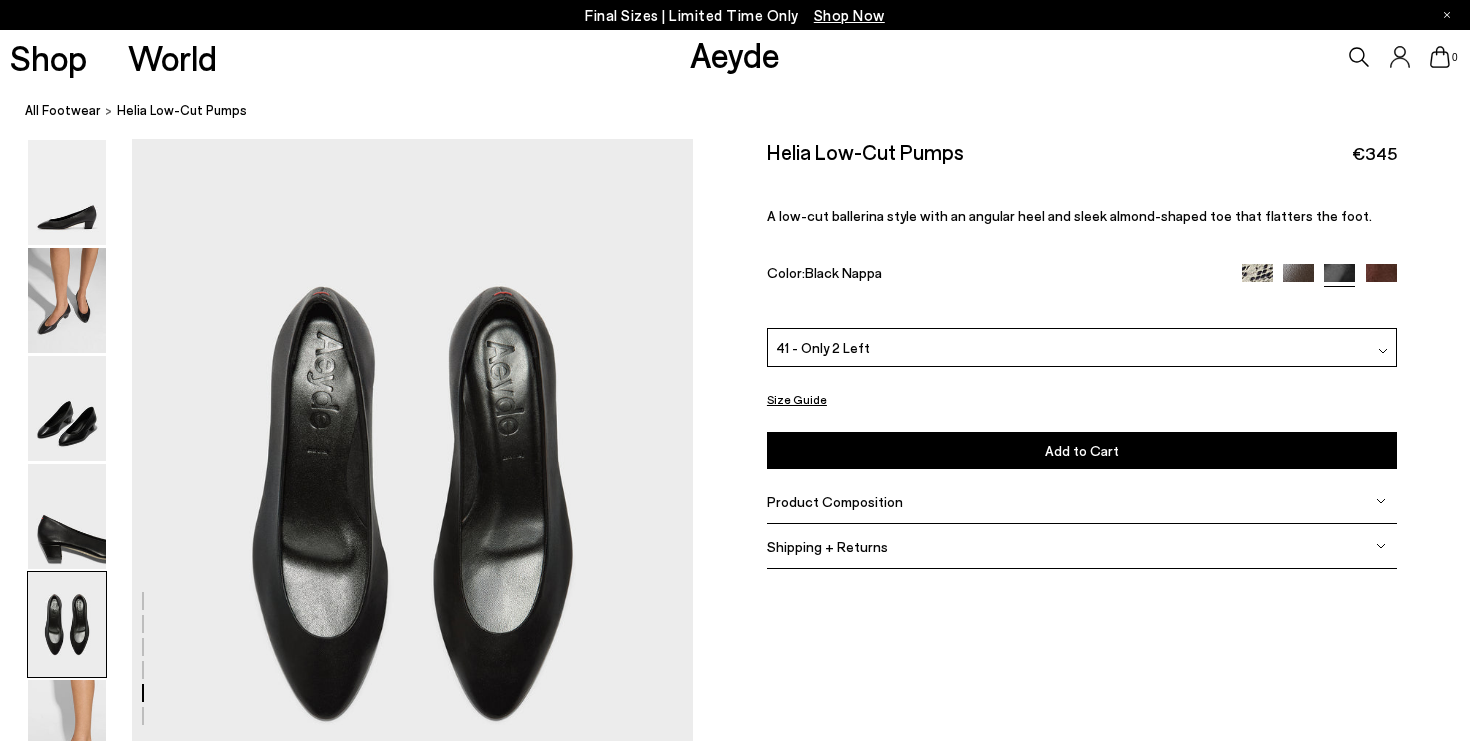 scroll, scrollTop: 2861, scrollLeft: 0, axis: vertical 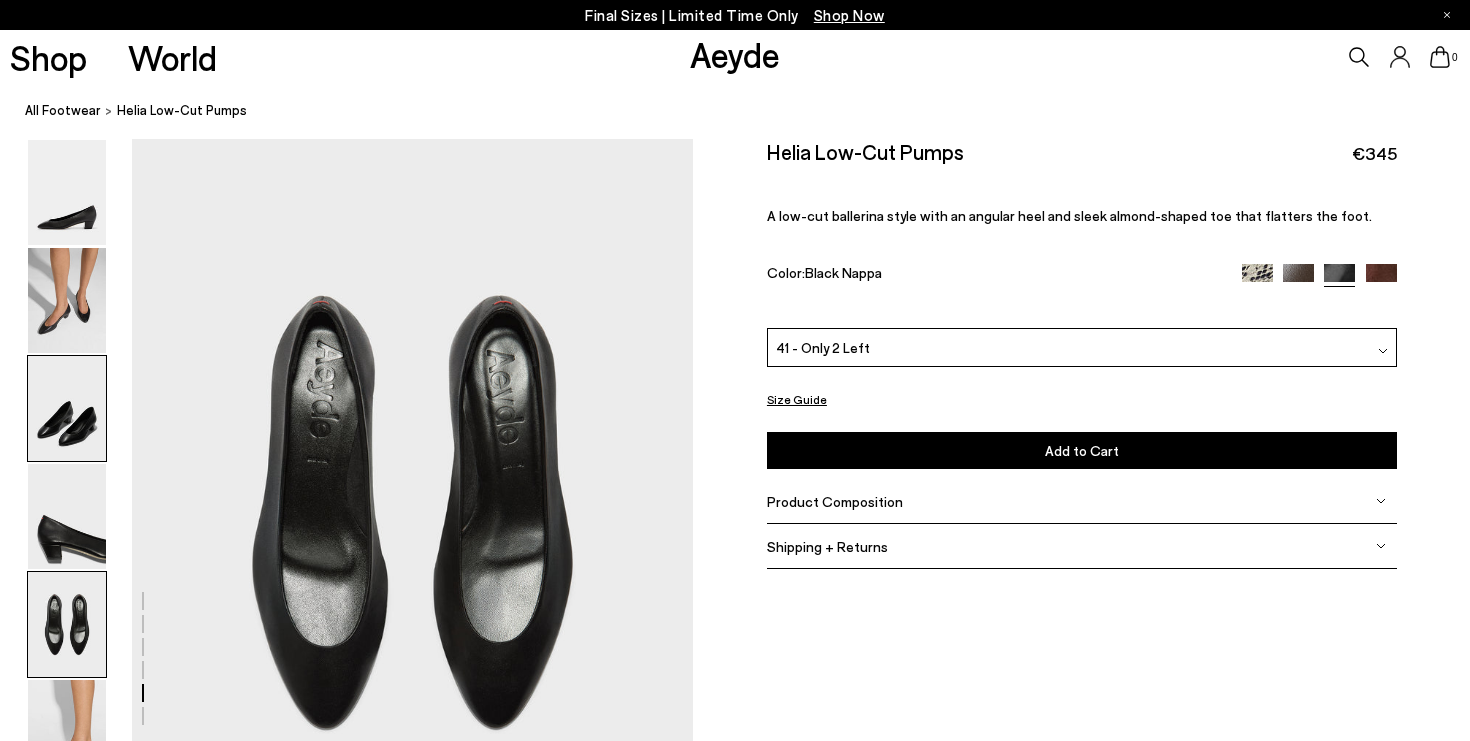 click at bounding box center [67, 408] 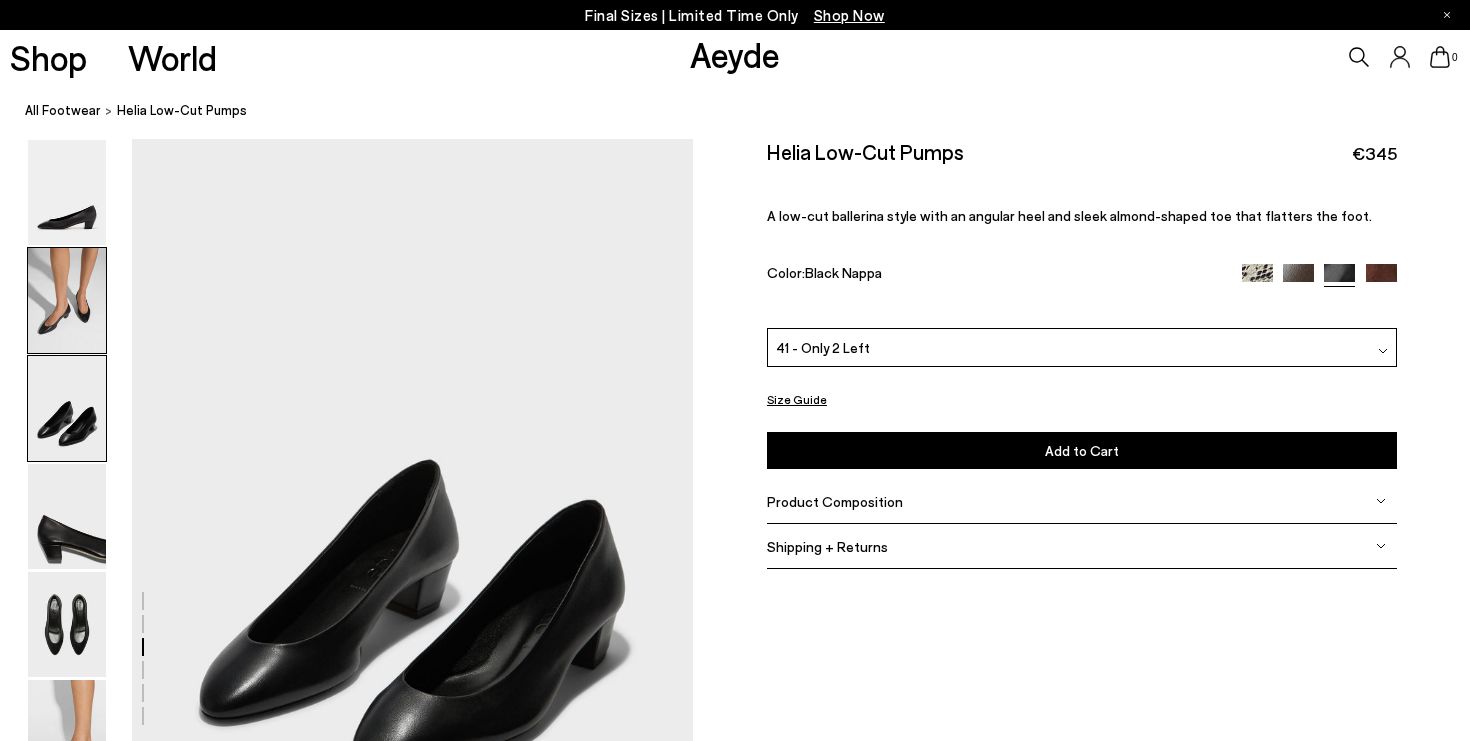 click at bounding box center [67, 300] 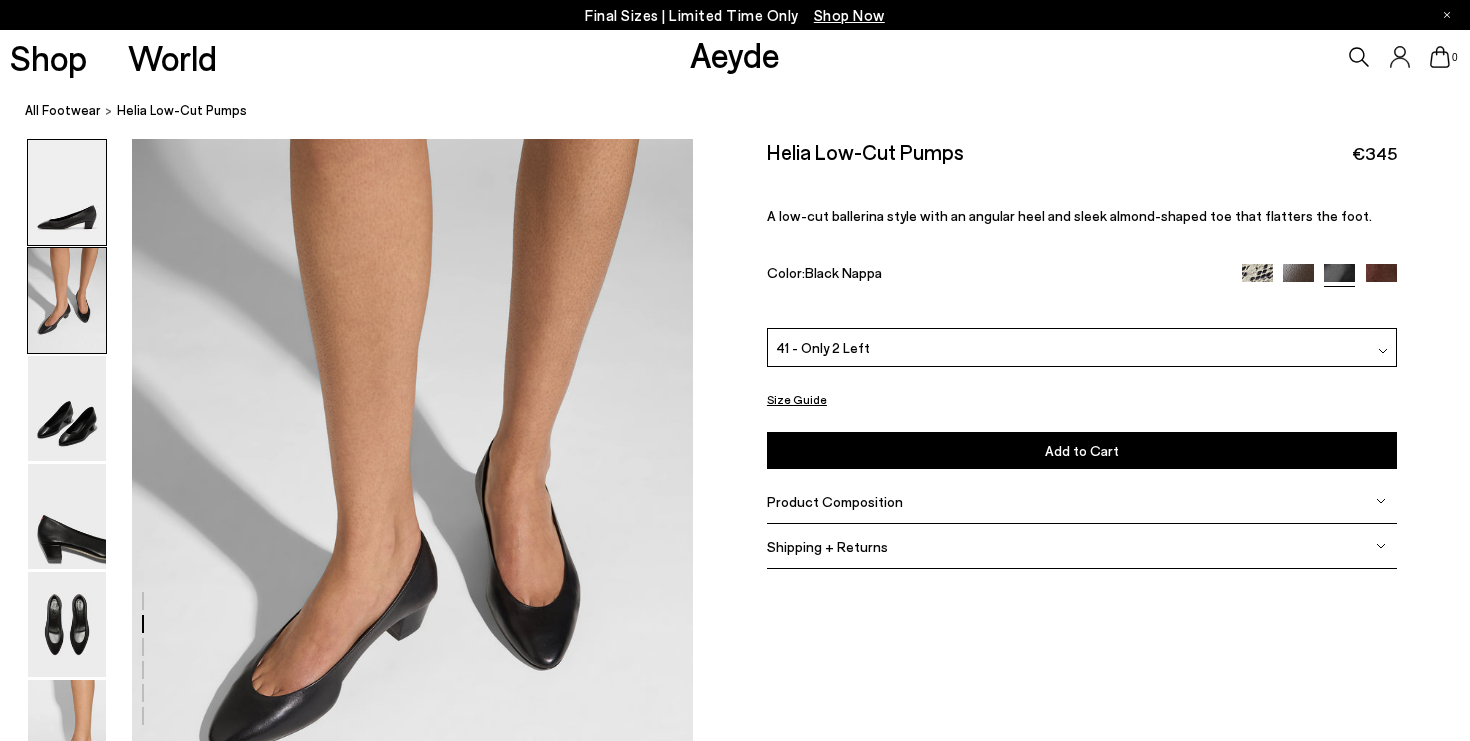 click at bounding box center [67, 192] 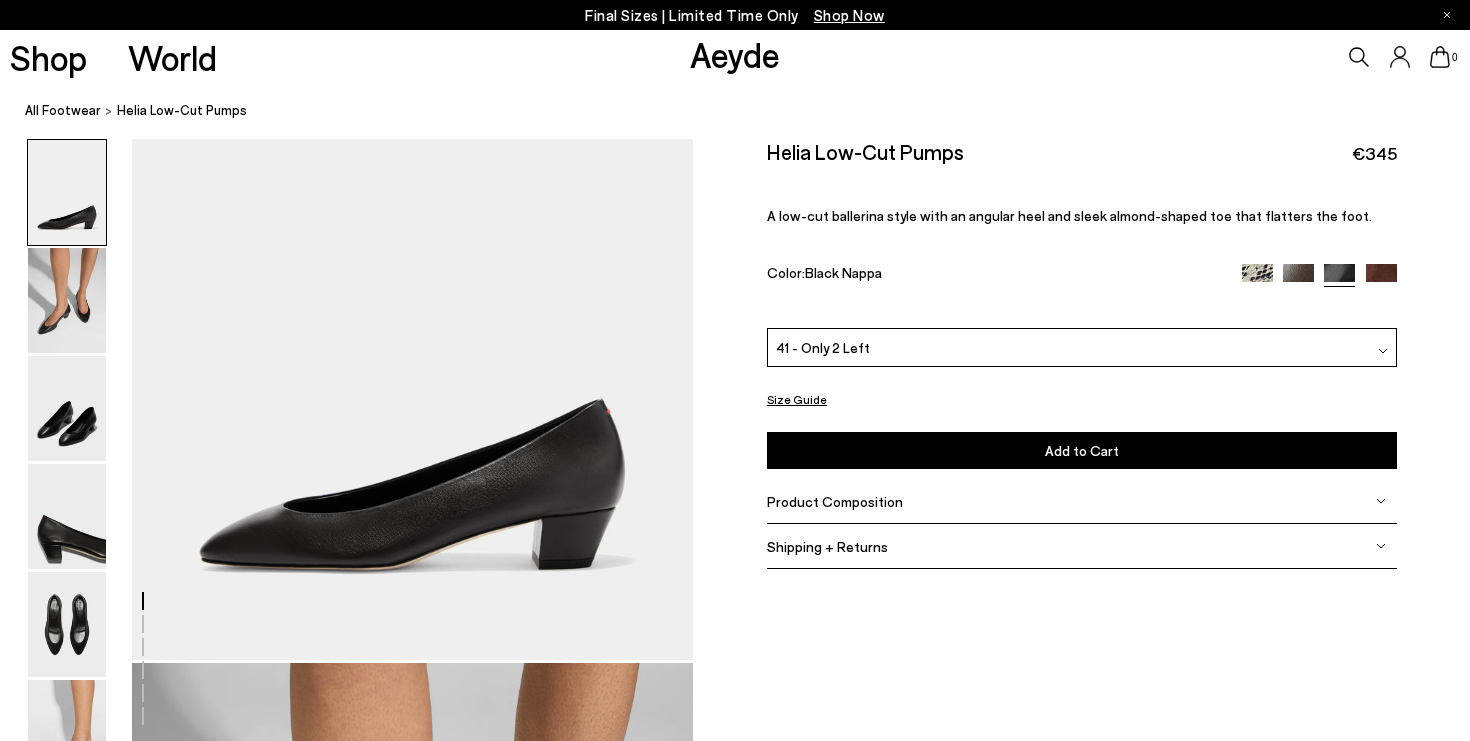 scroll, scrollTop: 0, scrollLeft: 0, axis: both 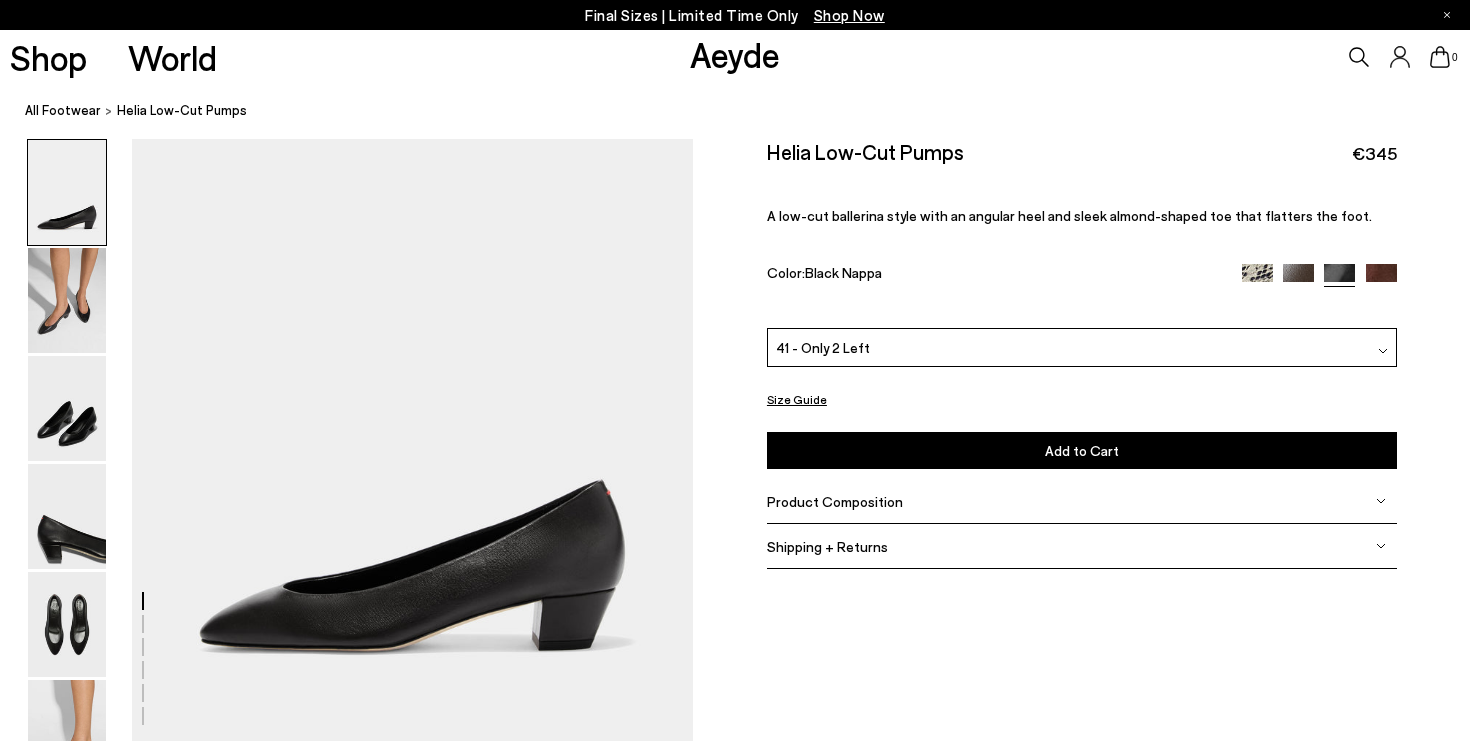 click at bounding box center [1381, 279] 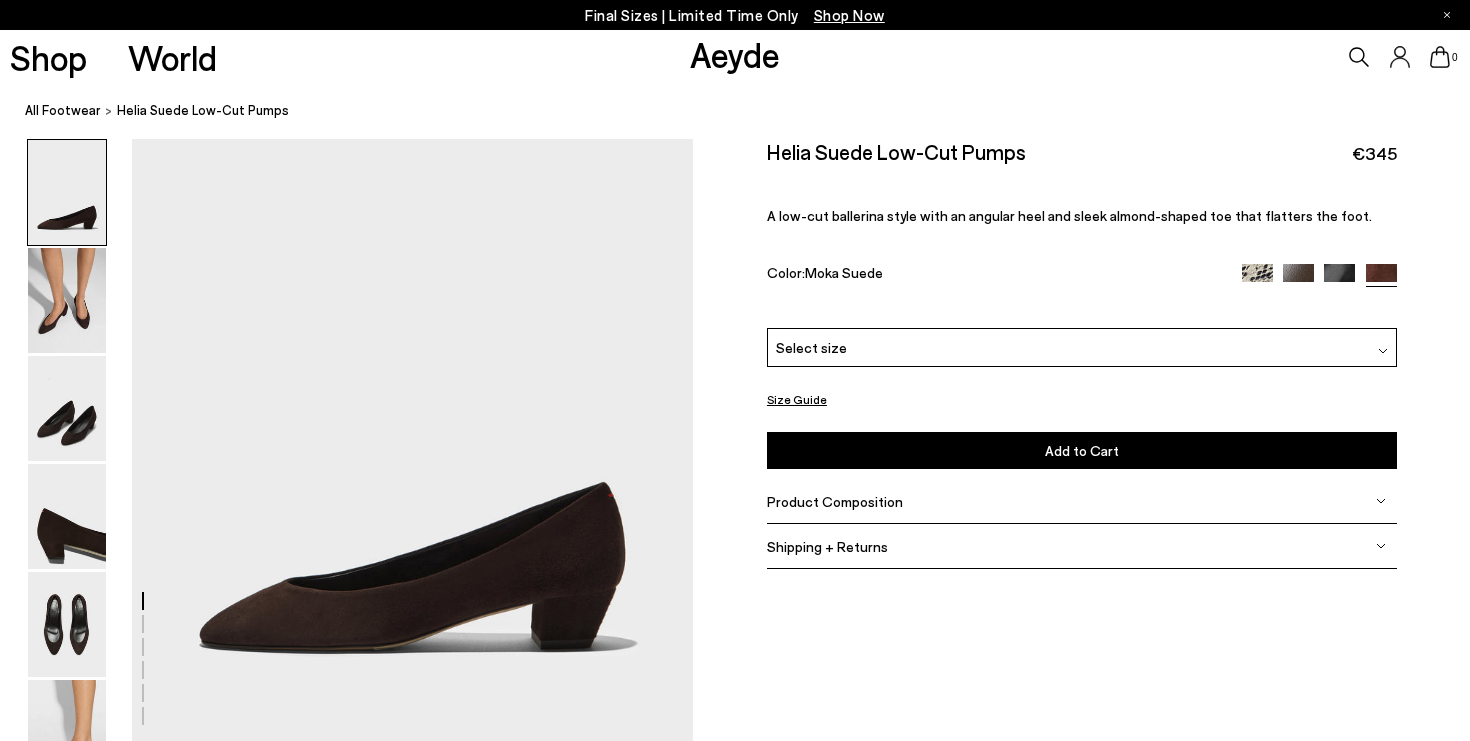 scroll, scrollTop: 0, scrollLeft: 0, axis: both 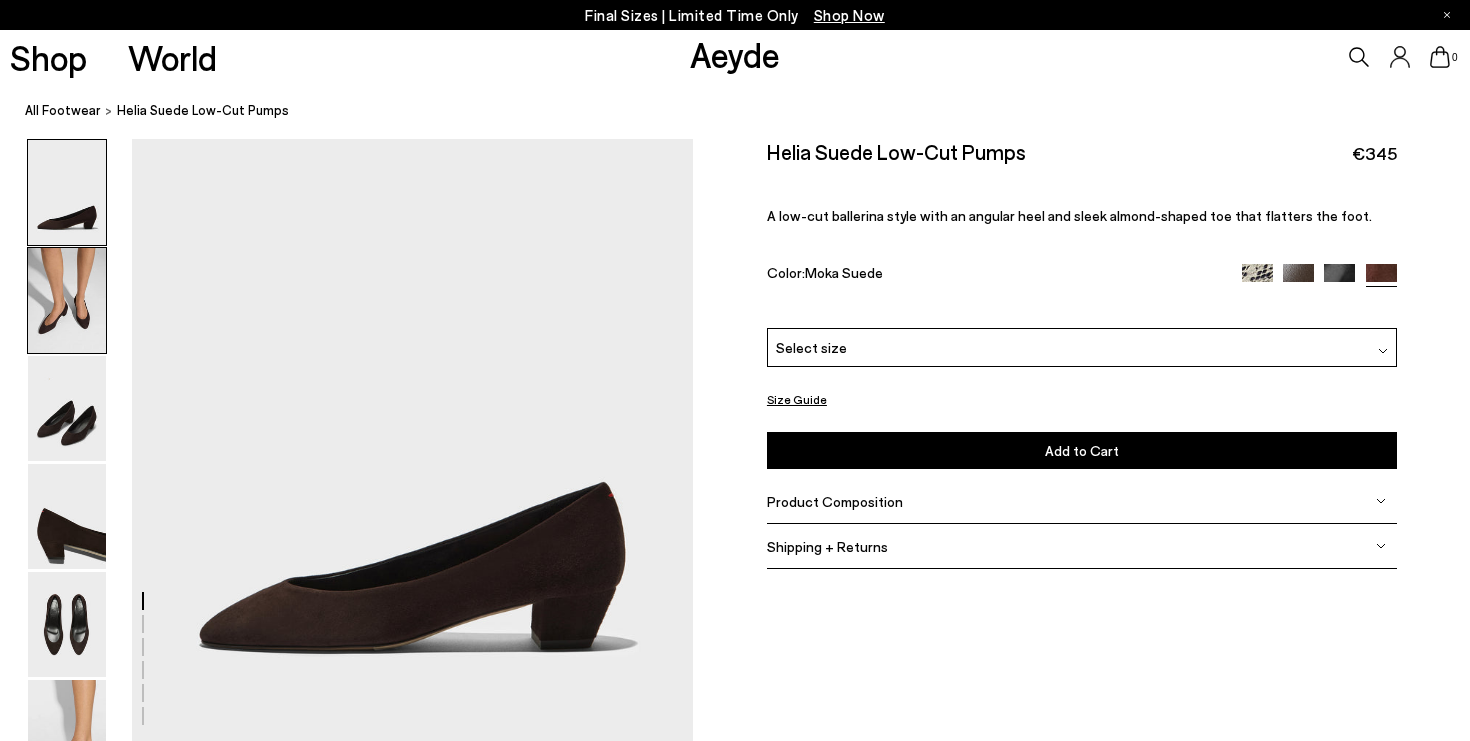 click at bounding box center (67, 300) 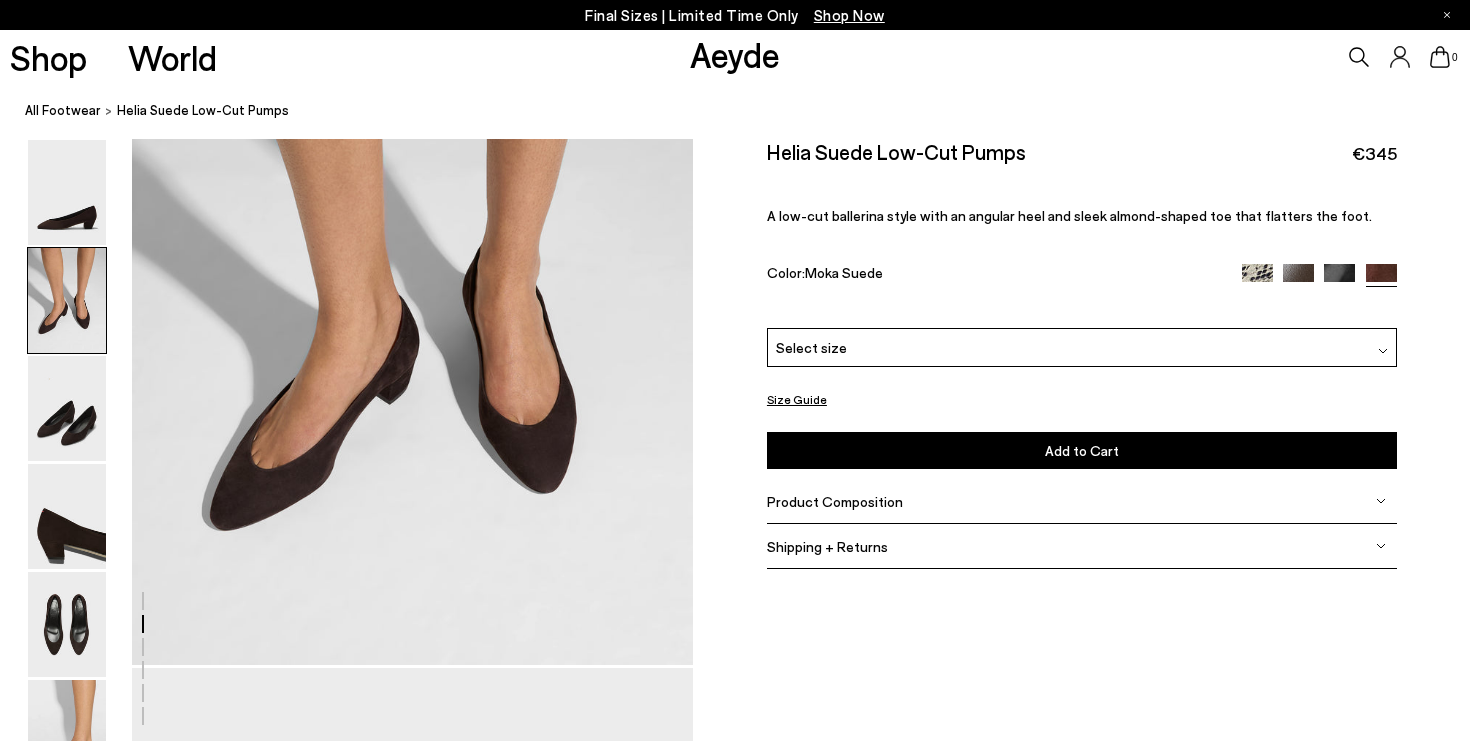scroll, scrollTop: 830, scrollLeft: 0, axis: vertical 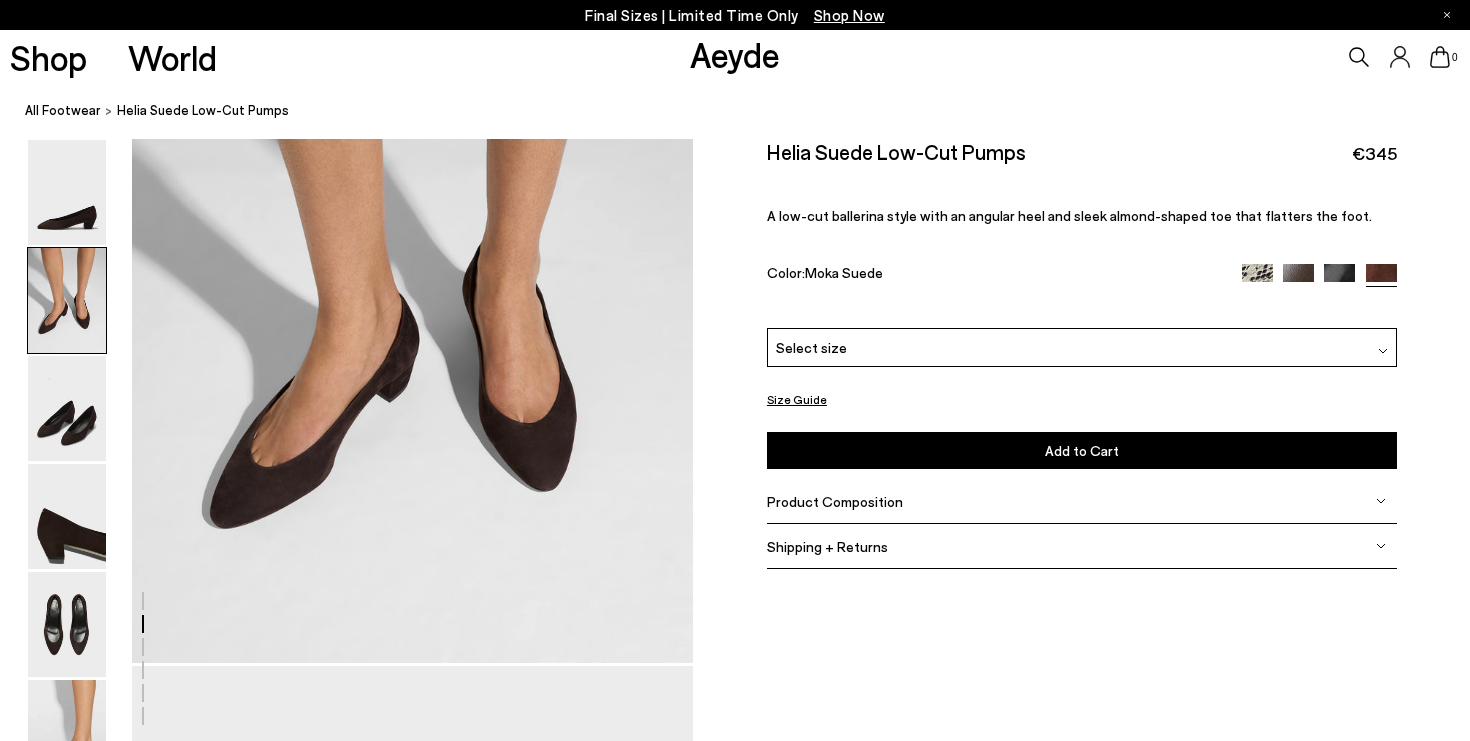 click on "Select size" at bounding box center [1082, 347] 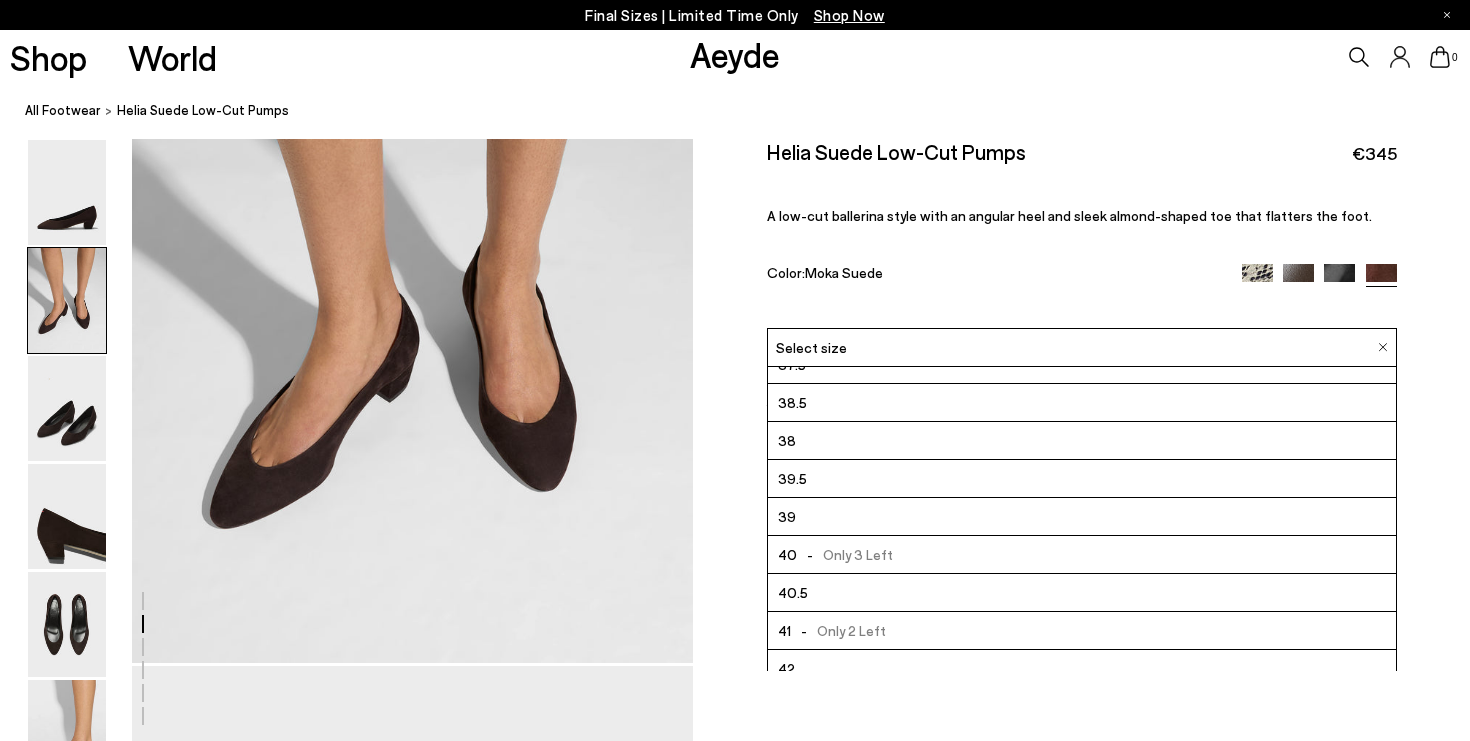 scroll, scrollTop: 102, scrollLeft: 0, axis: vertical 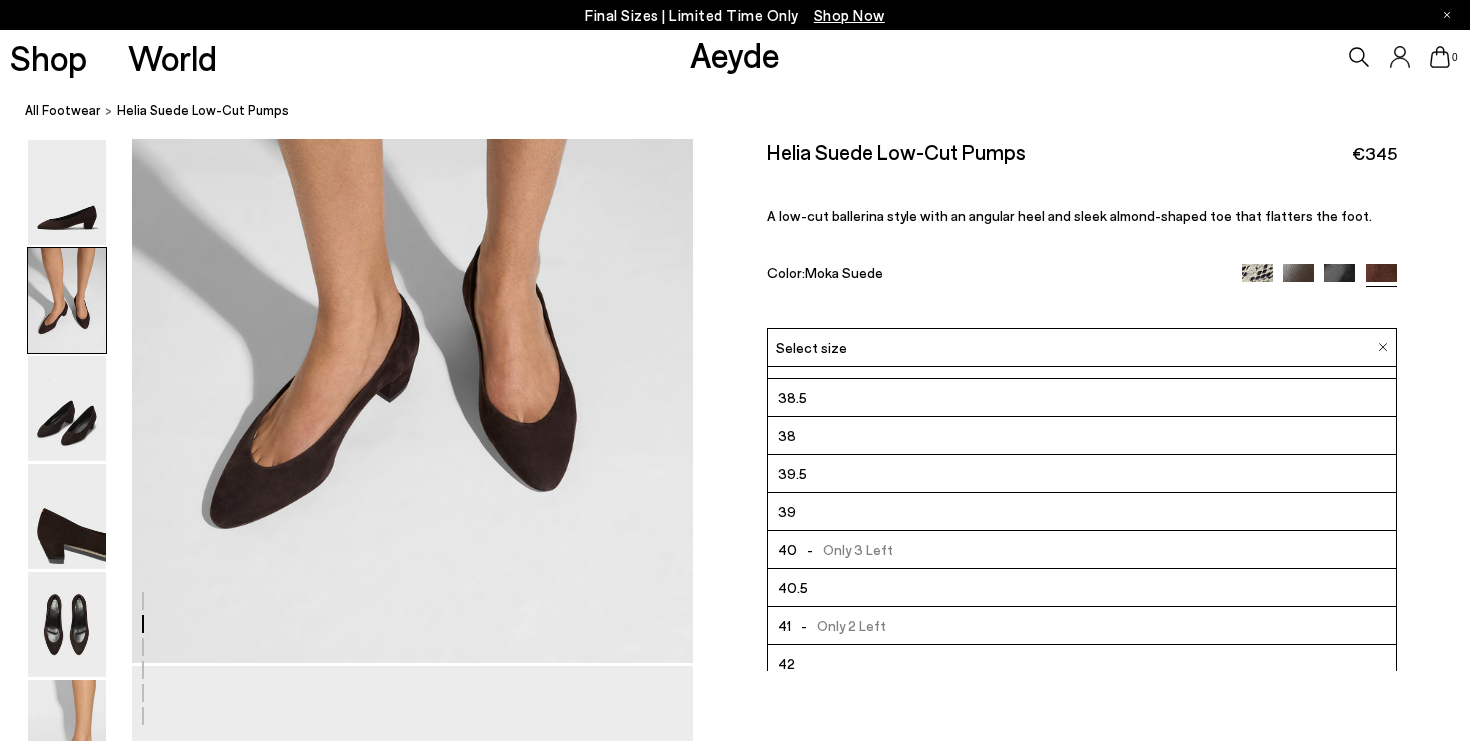 click at bounding box center [735, 1489] 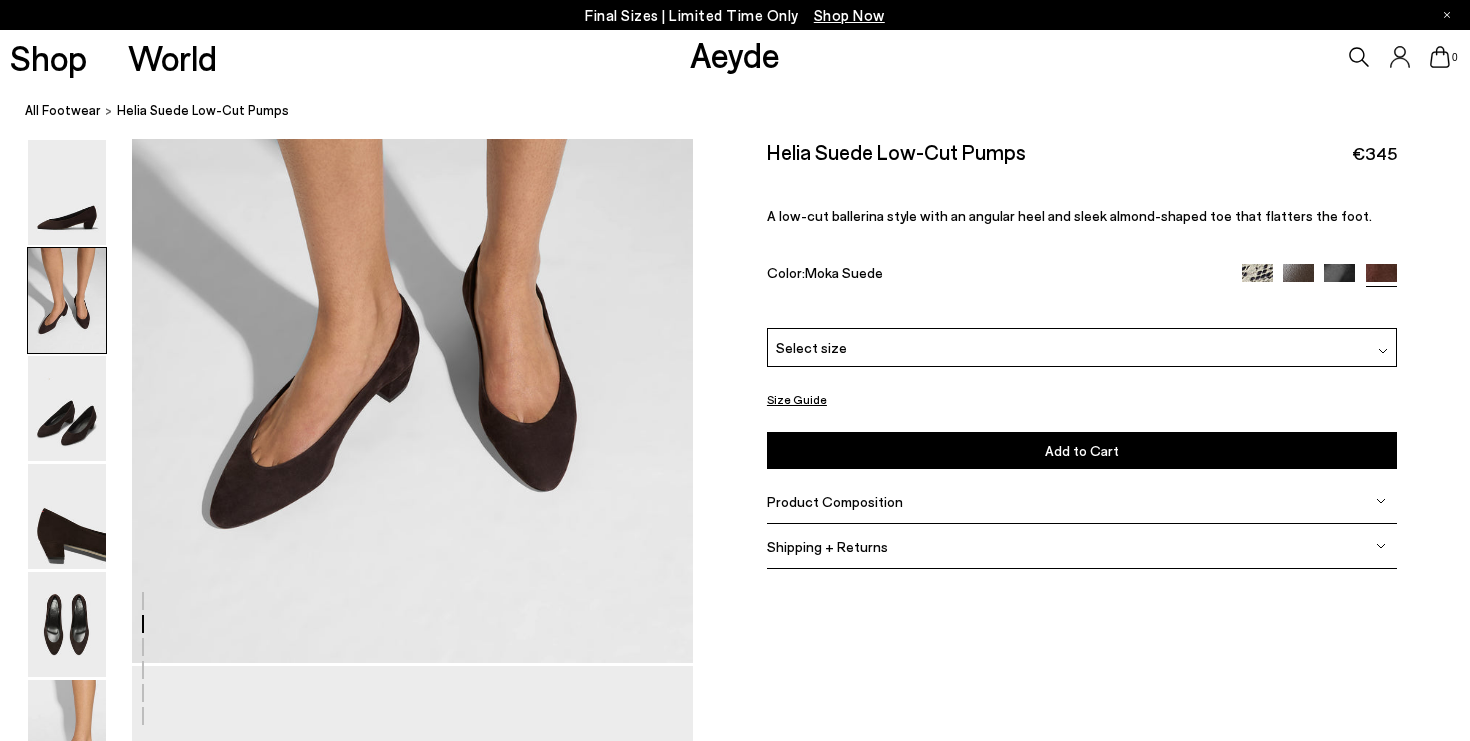 click on "Product Composition" at bounding box center [835, 501] 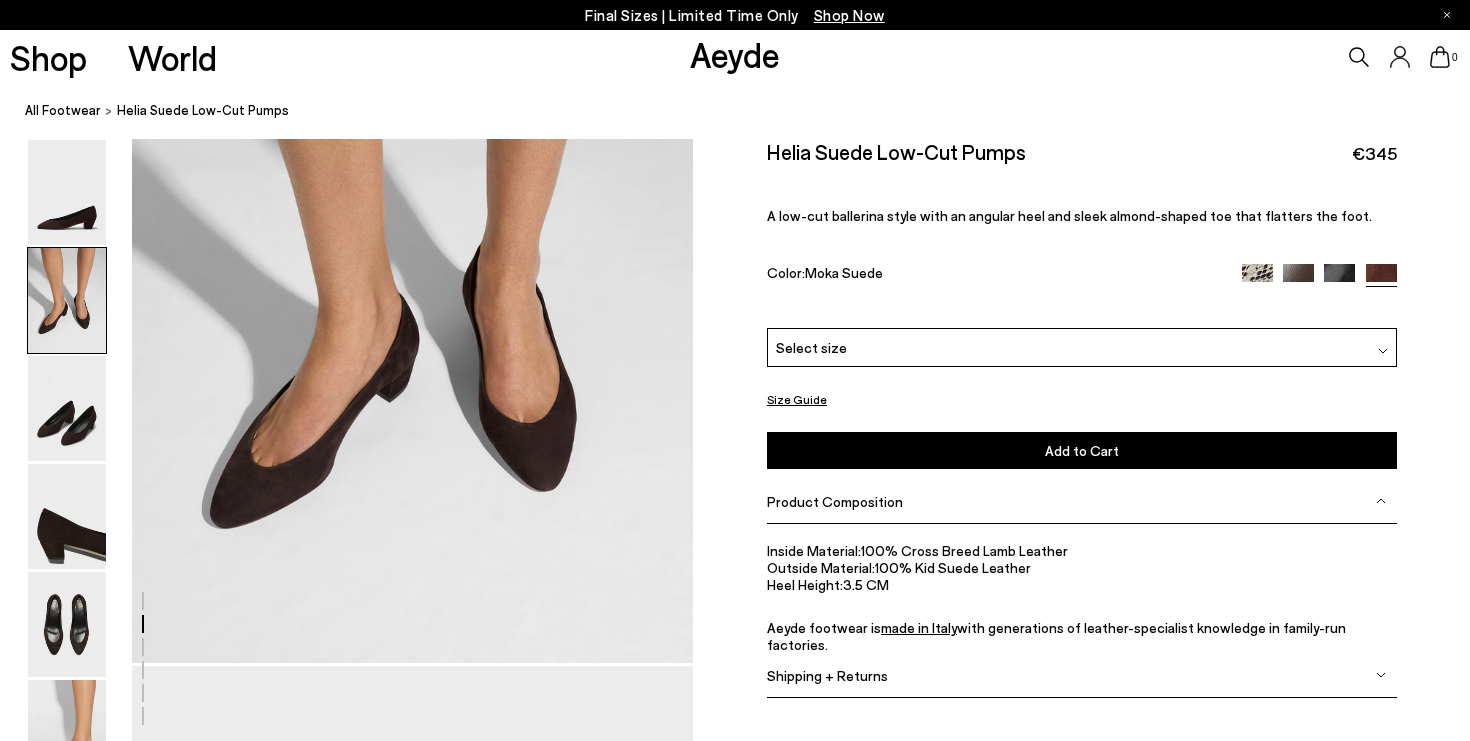 click on "Product Composition" at bounding box center (835, 501) 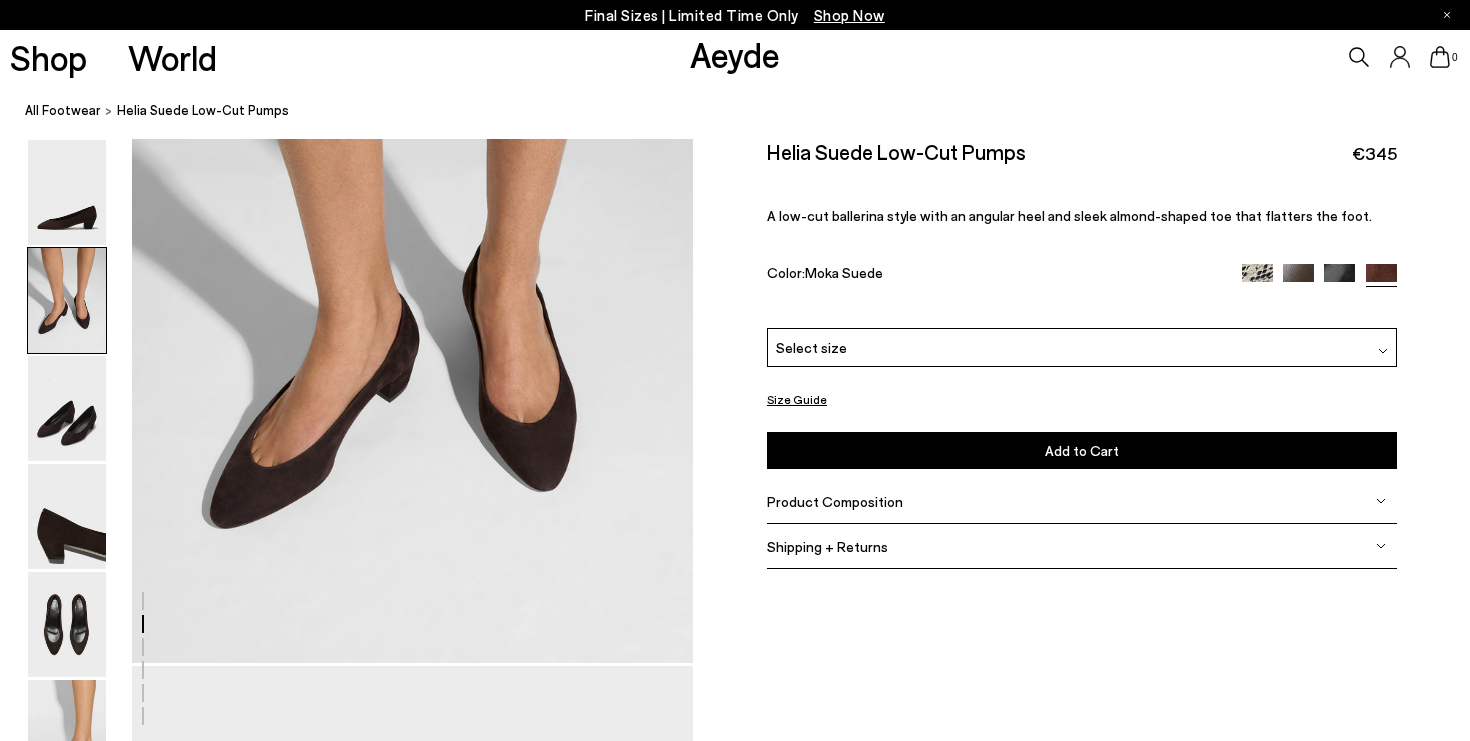 click at bounding box center [346, 1489] 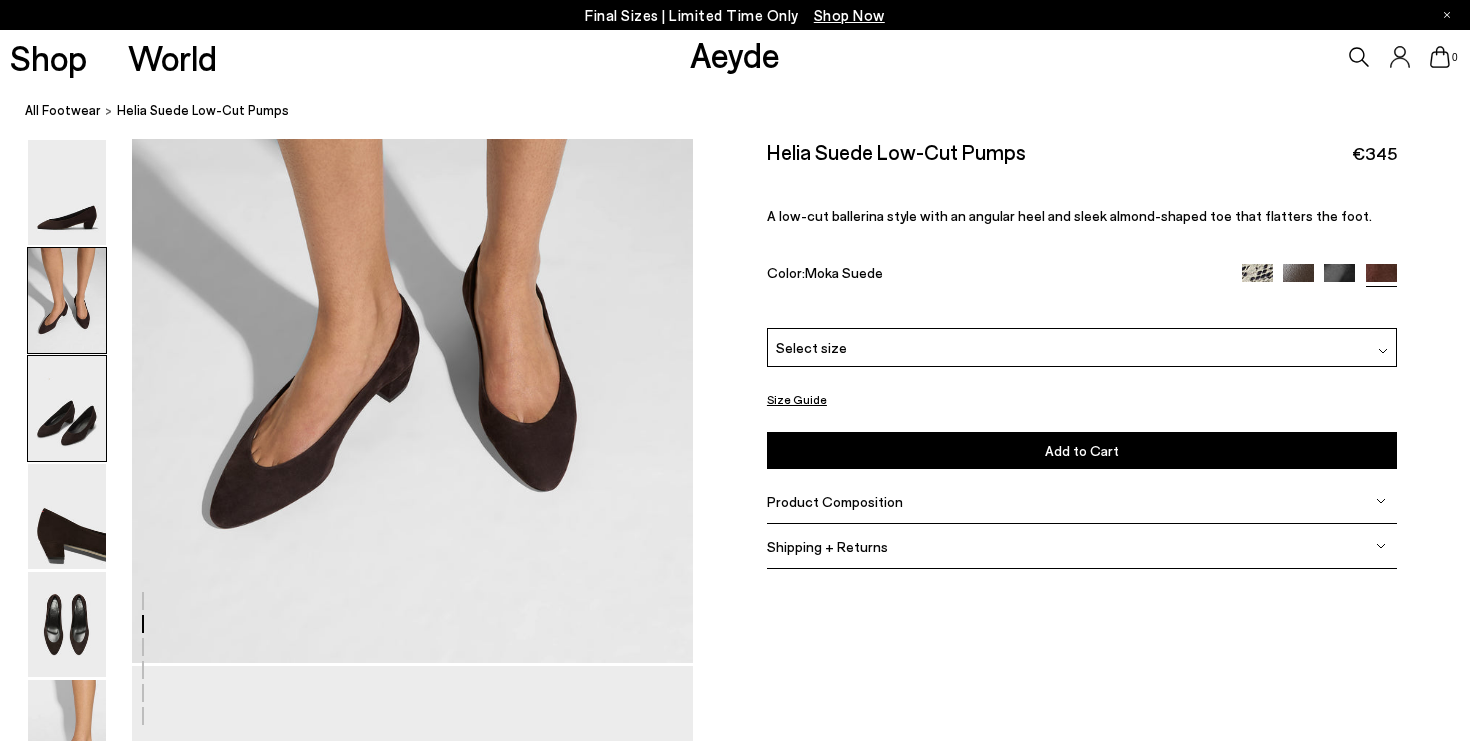 click at bounding box center [67, 408] 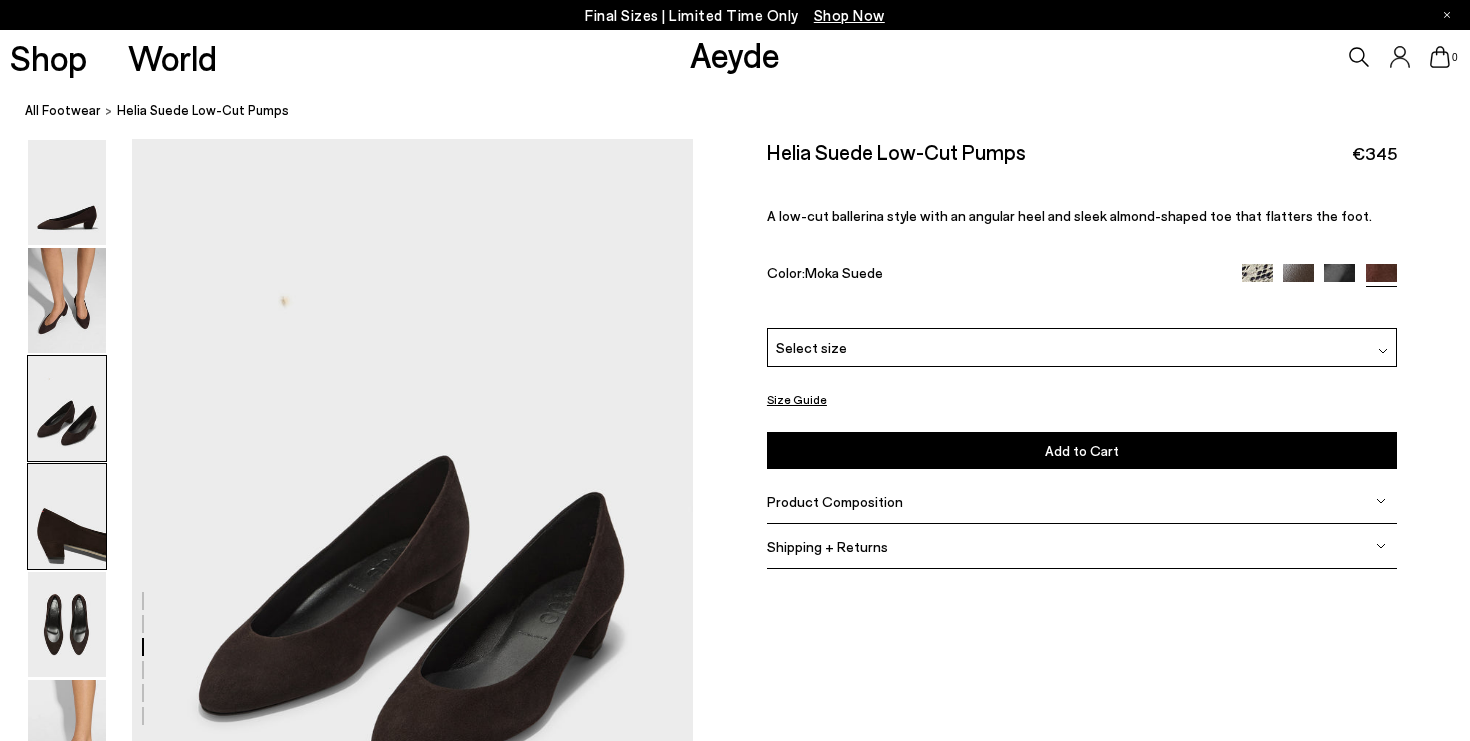click at bounding box center [67, 516] 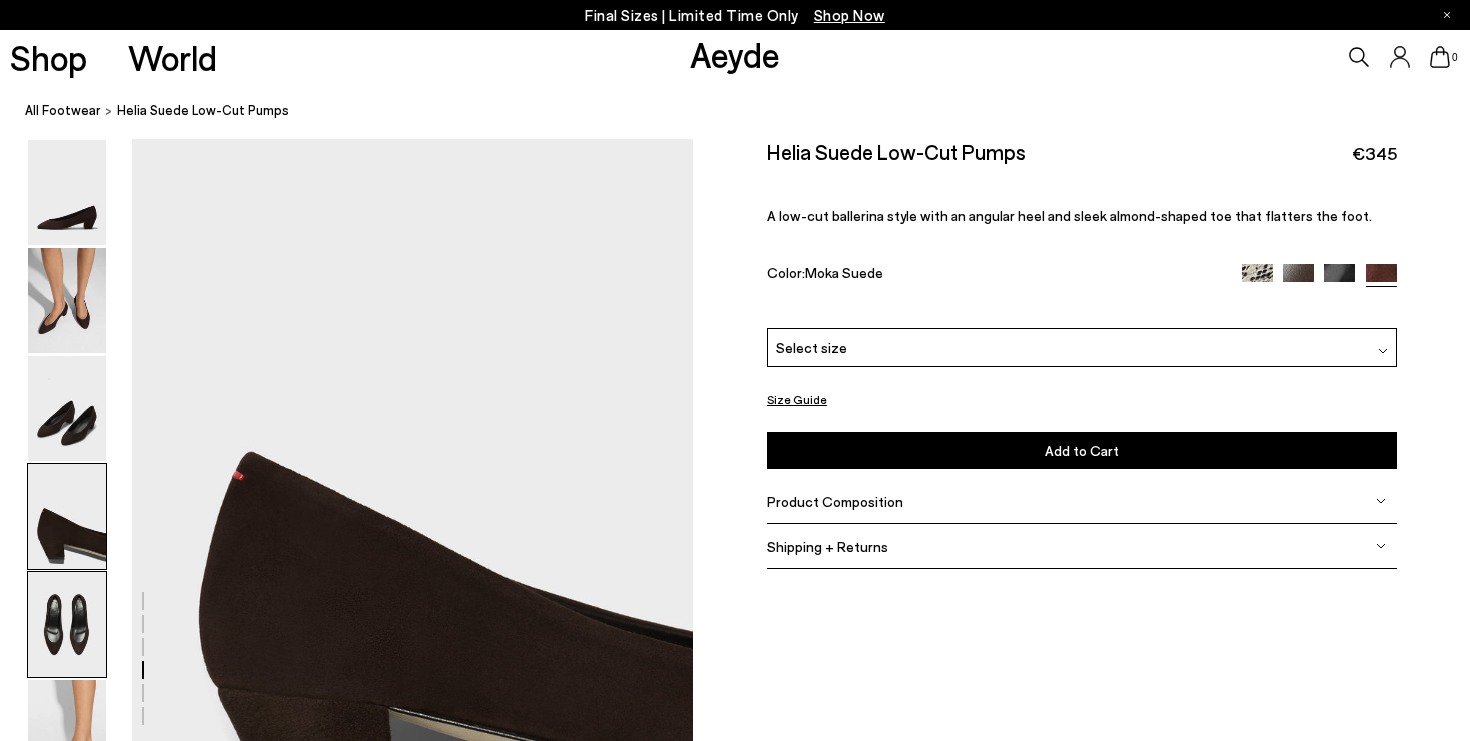 click at bounding box center (67, 624) 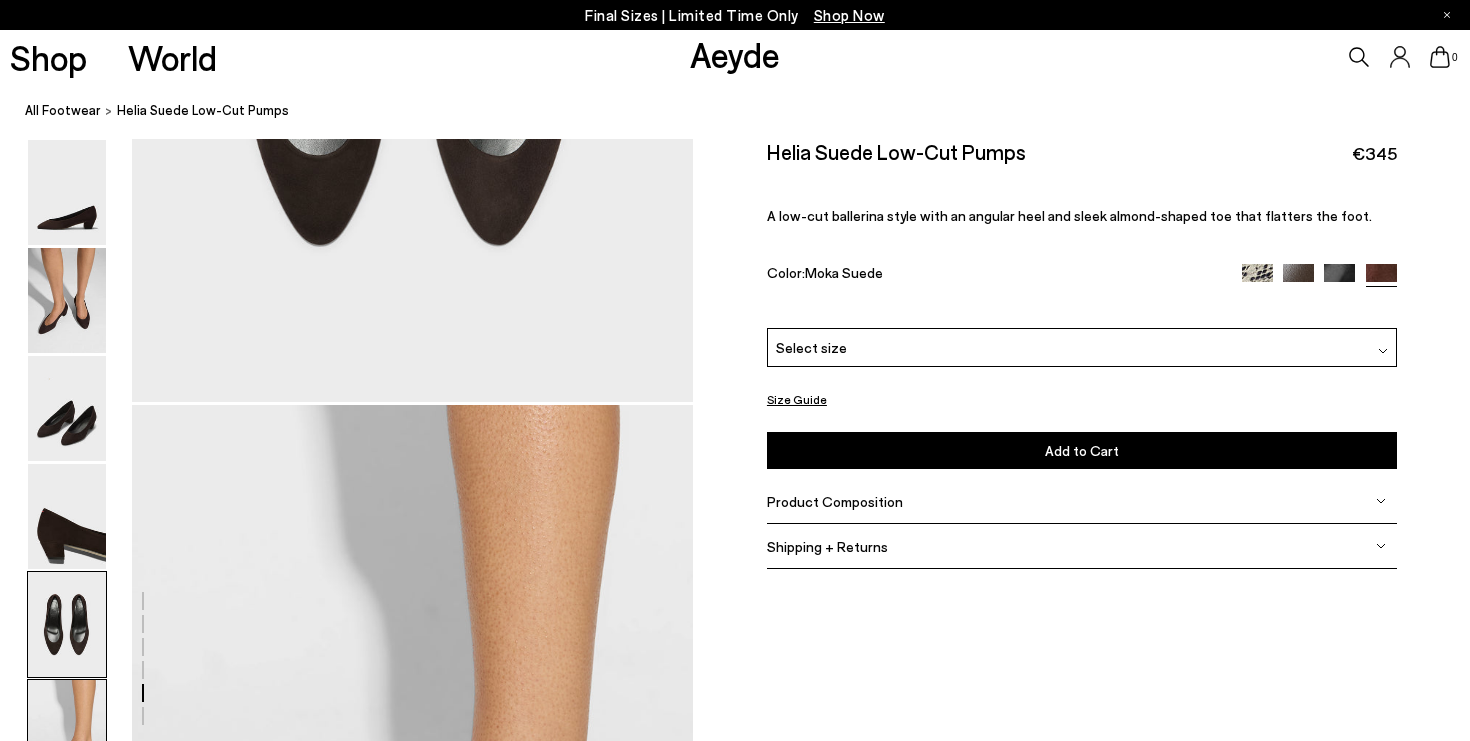 click at bounding box center [67, 732] 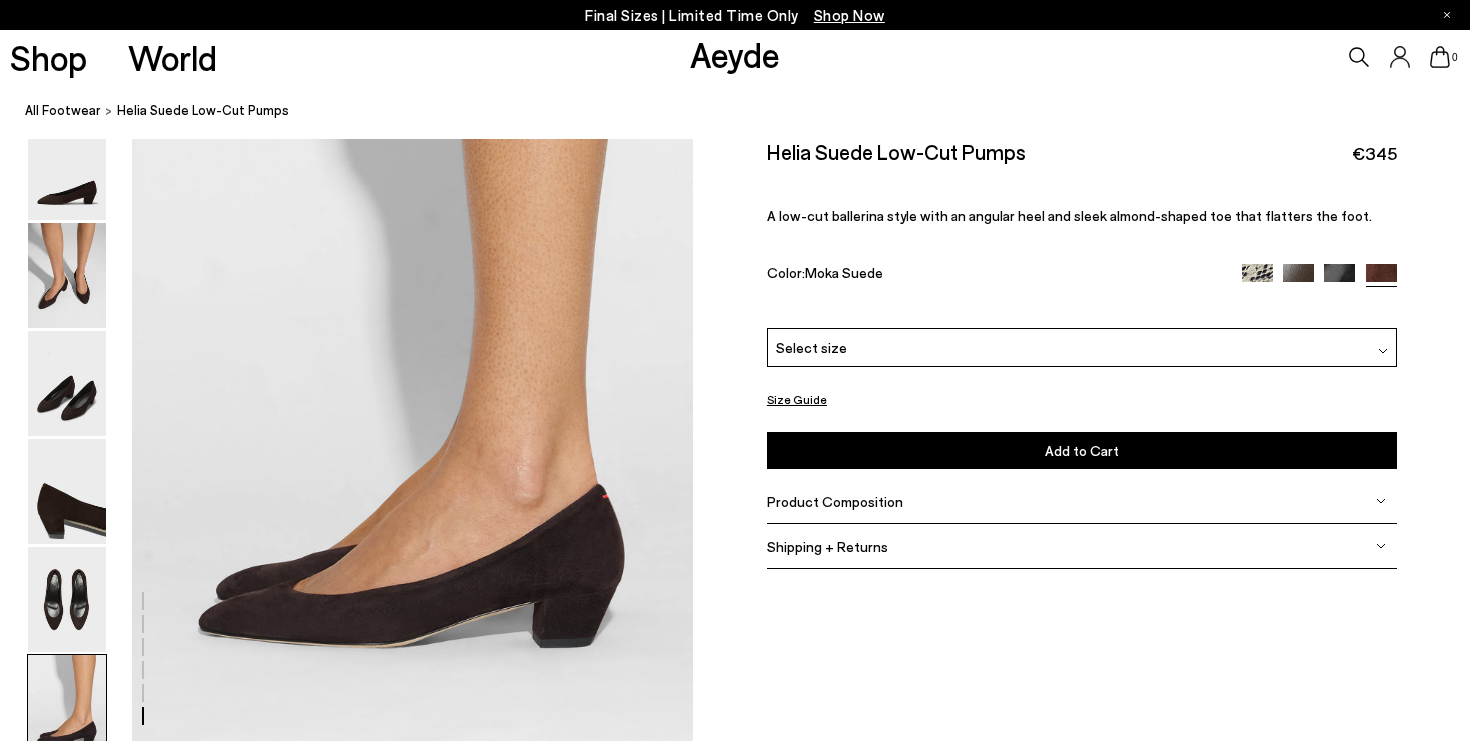 scroll, scrollTop: 3750, scrollLeft: 0, axis: vertical 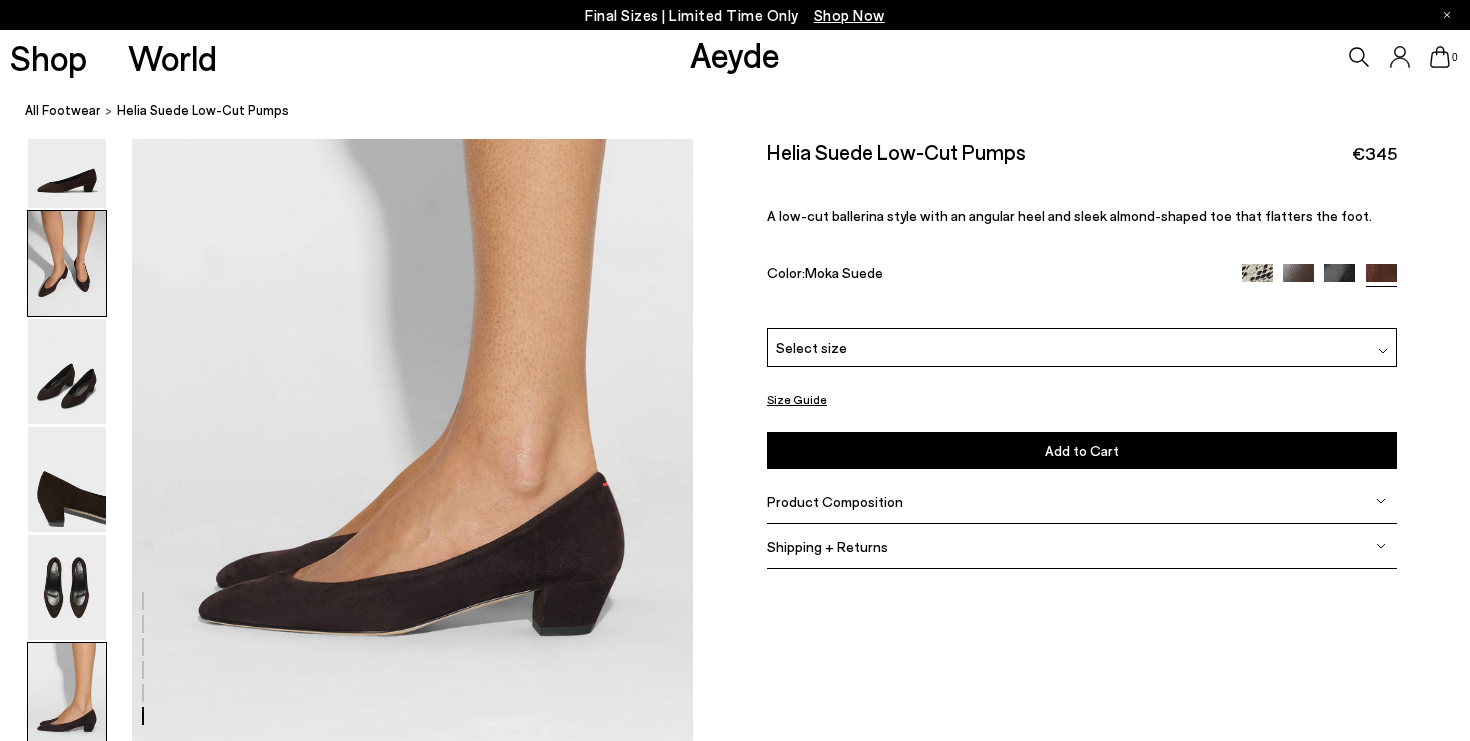 click at bounding box center [67, 263] 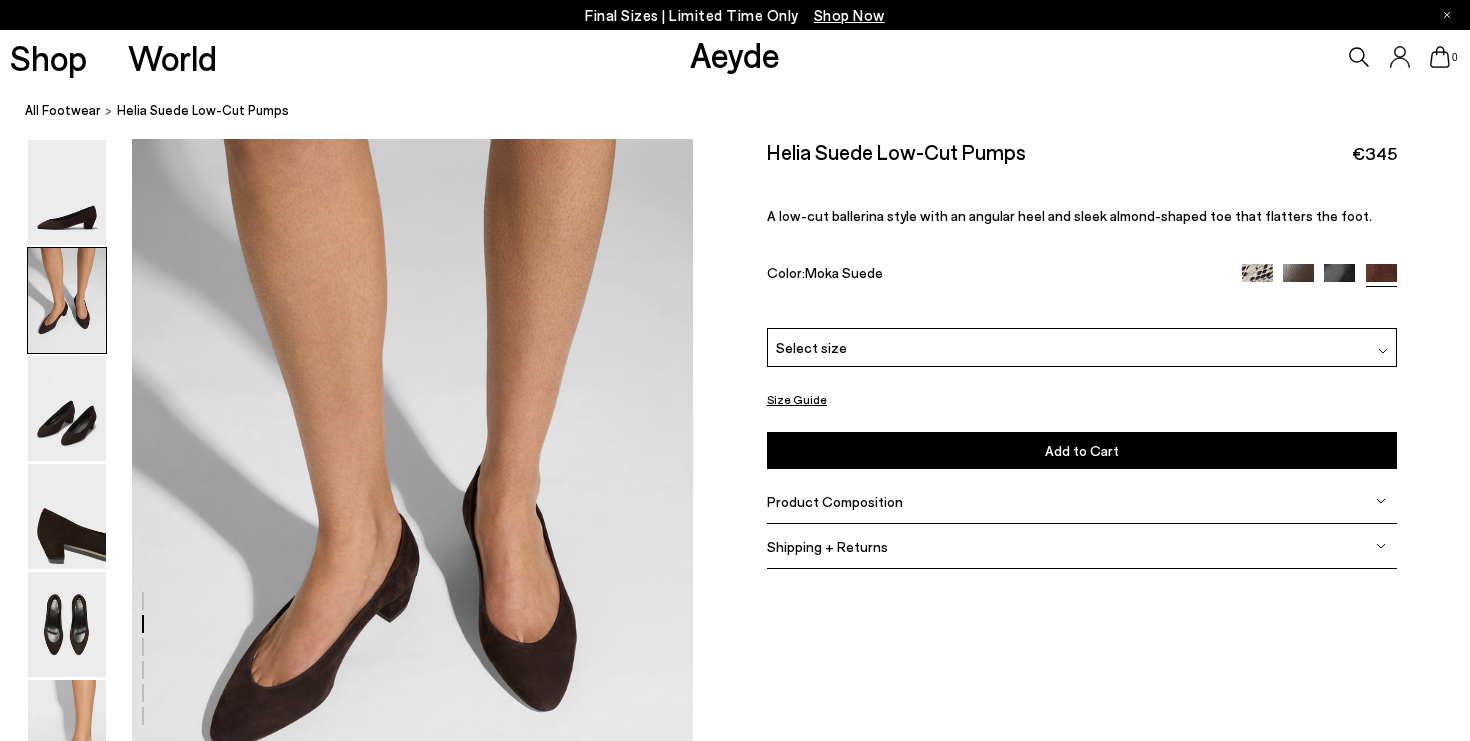 scroll, scrollTop: 607, scrollLeft: 0, axis: vertical 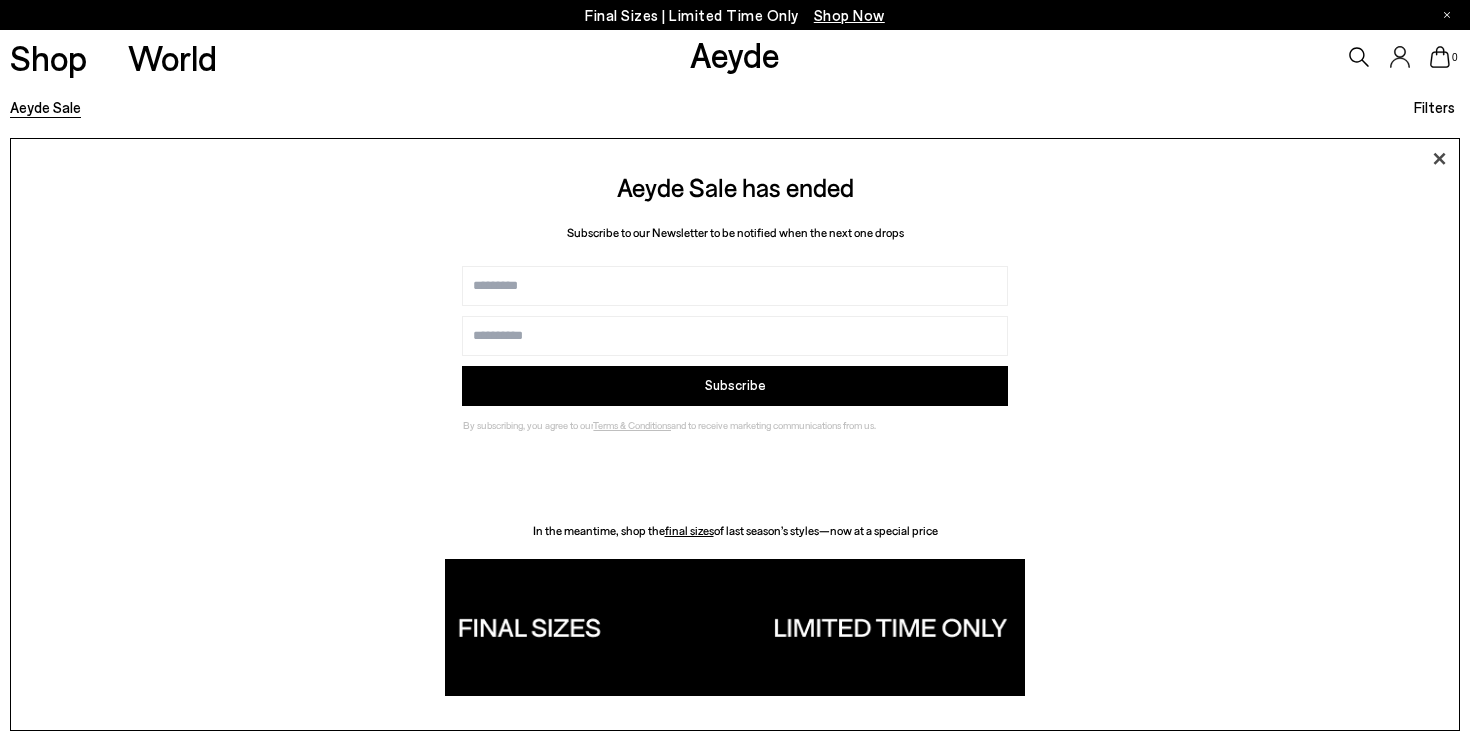 click 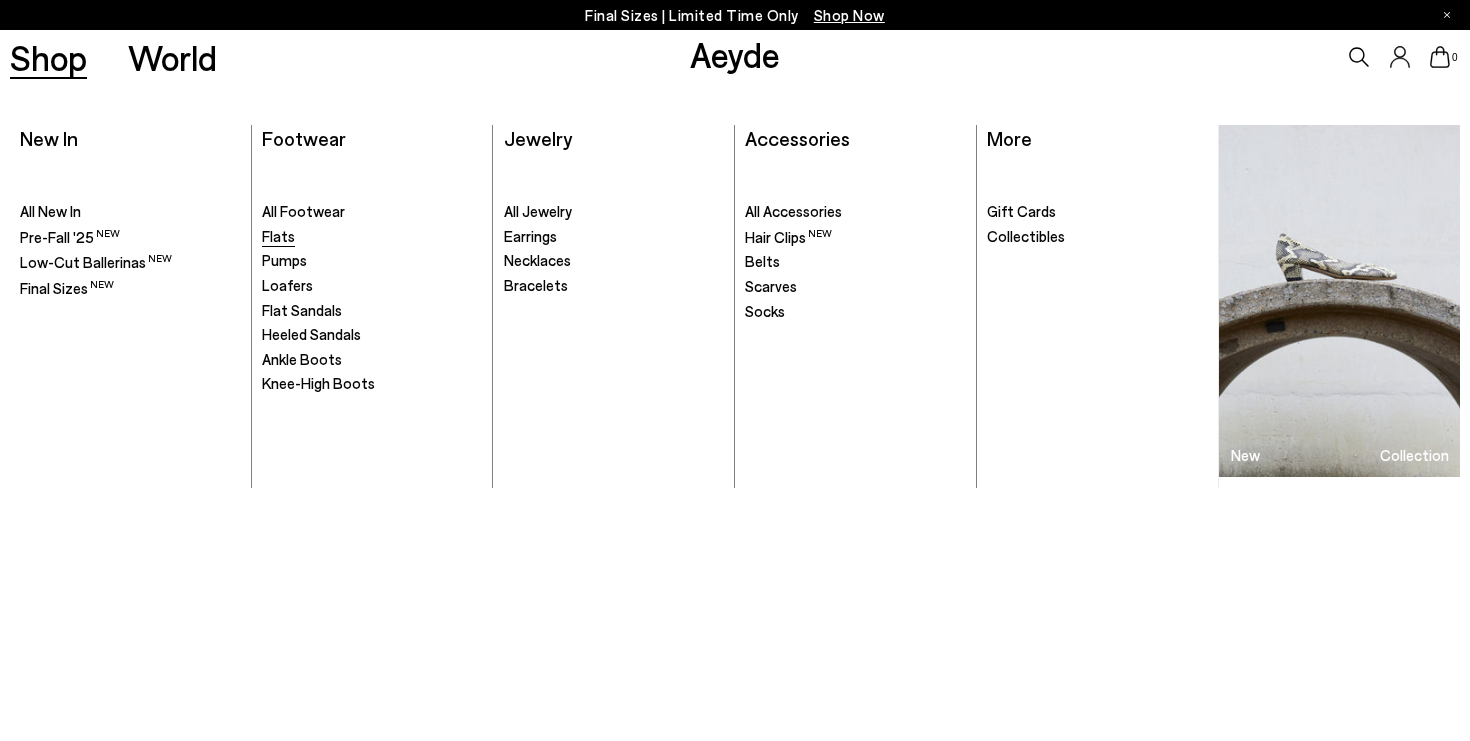 click on "Flats" at bounding box center (278, 236) 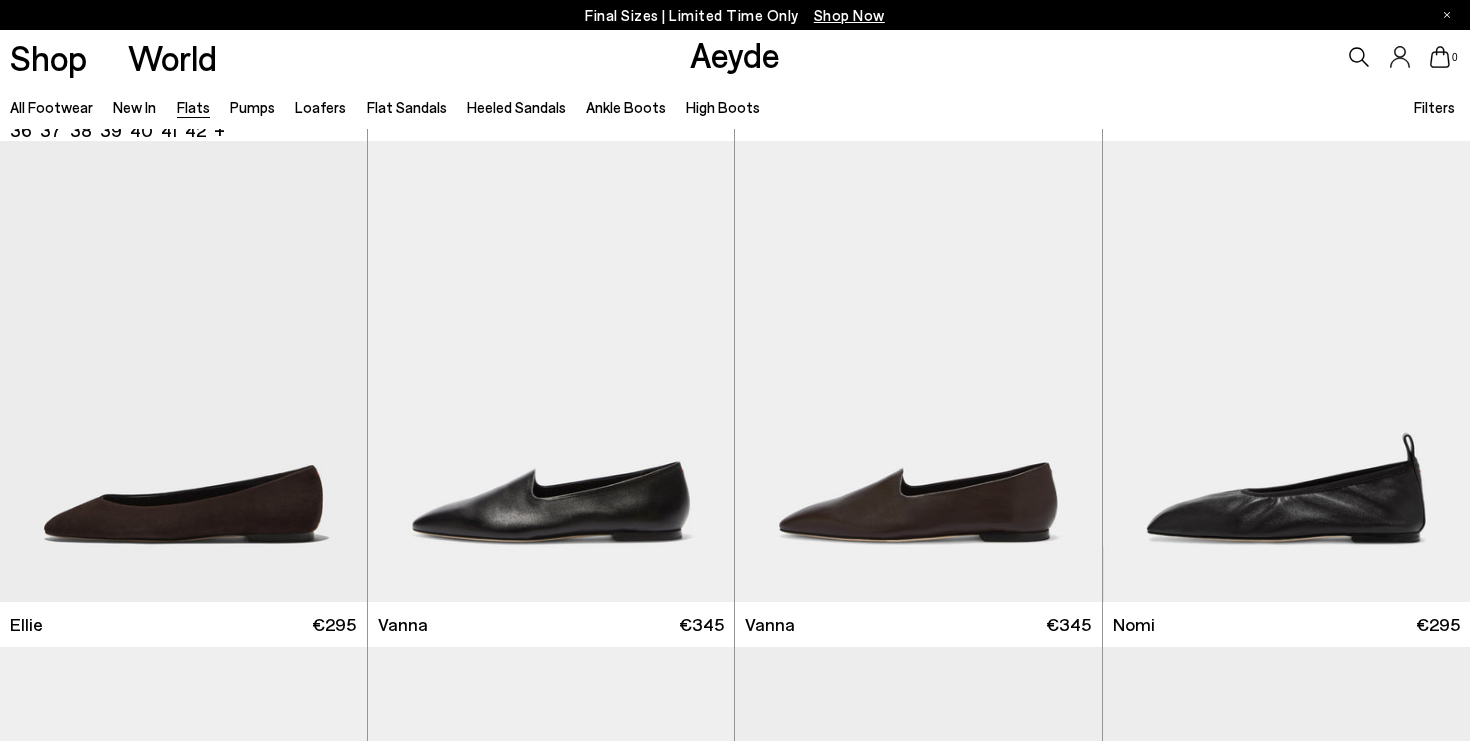 scroll, scrollTop: 1004, scrollLeft: 0, axis: vertical 